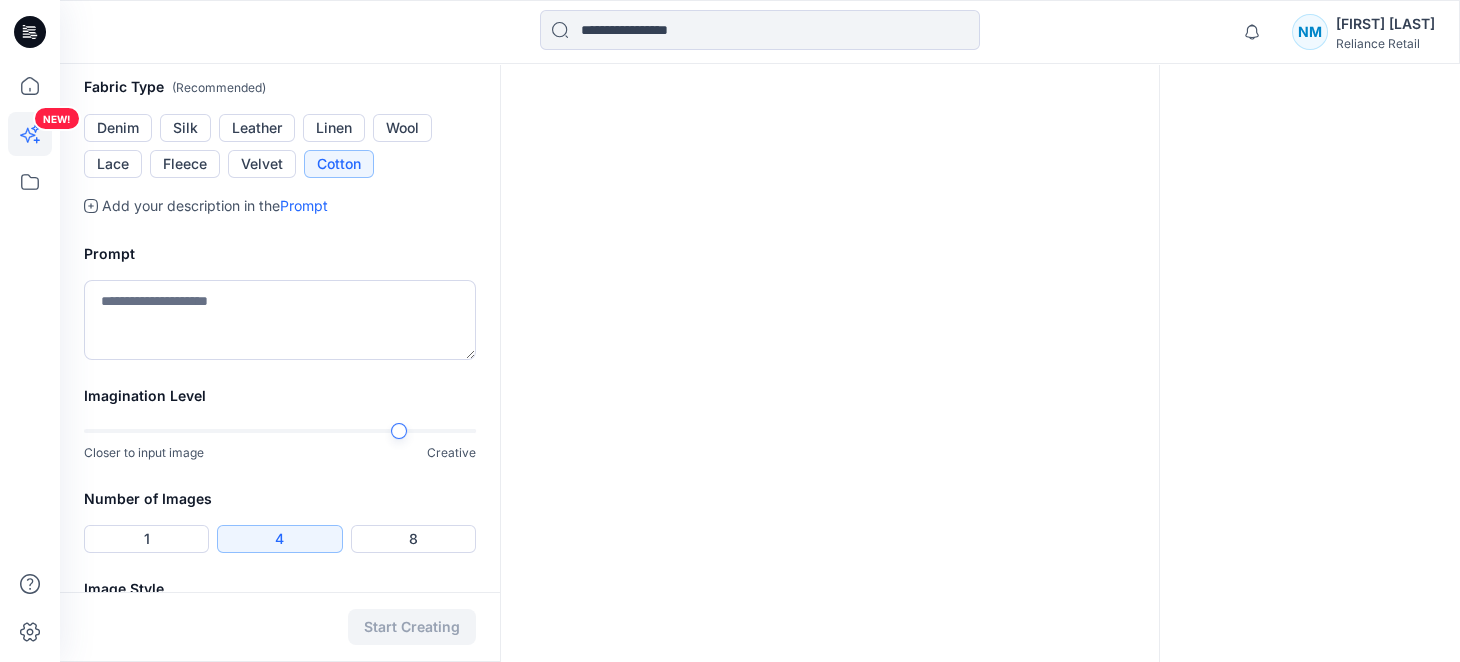 scroll, scrollTop: 873, scrollLeft: 0, axis: vertical 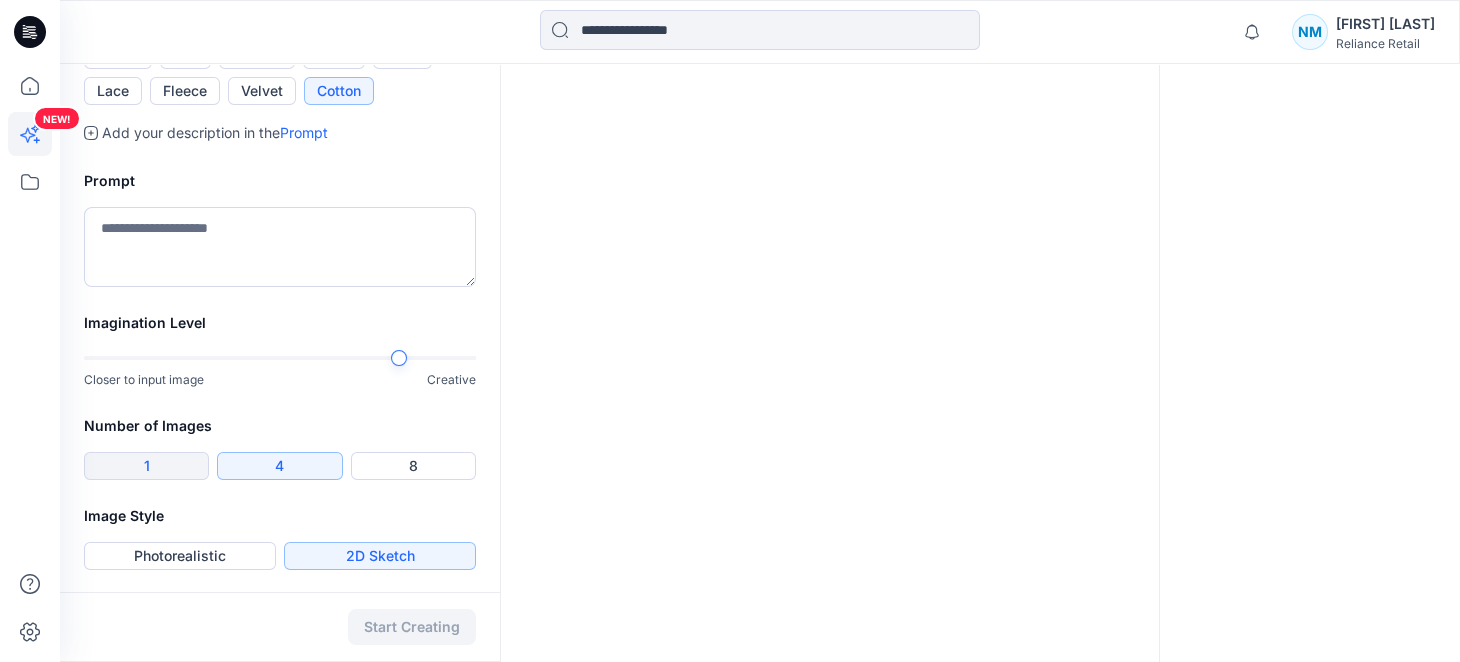 click on "1" at bounding box center (146, 466) 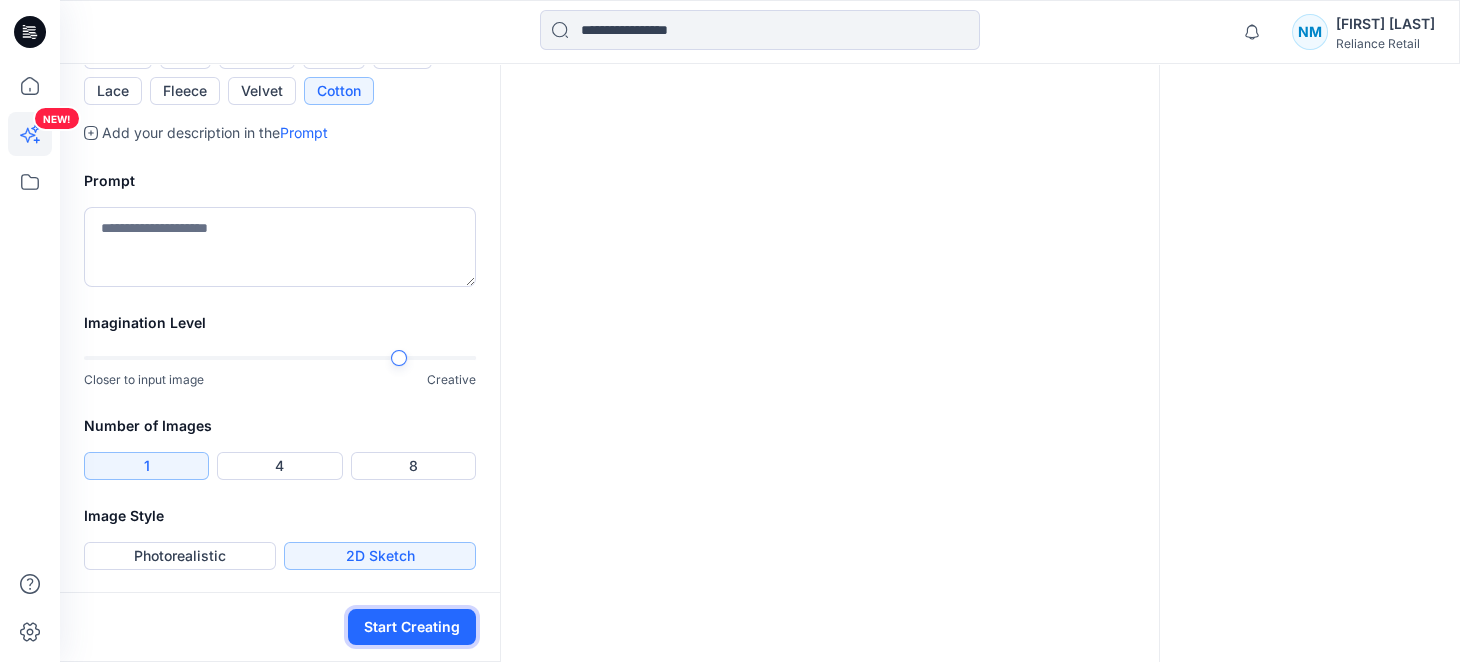 click on "Start Creating" at bounding box center (412, 627) 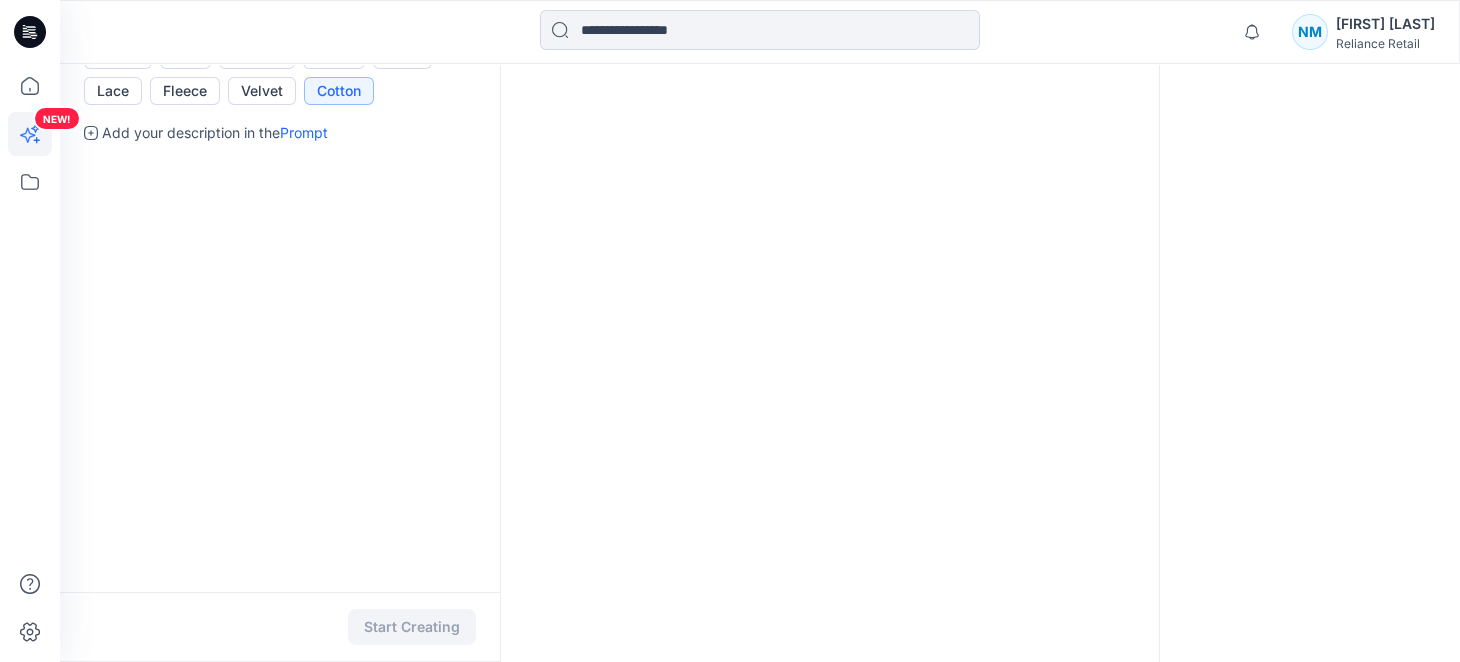 scroll, scrollTop: 0, scrollLeft: 0, axis: both 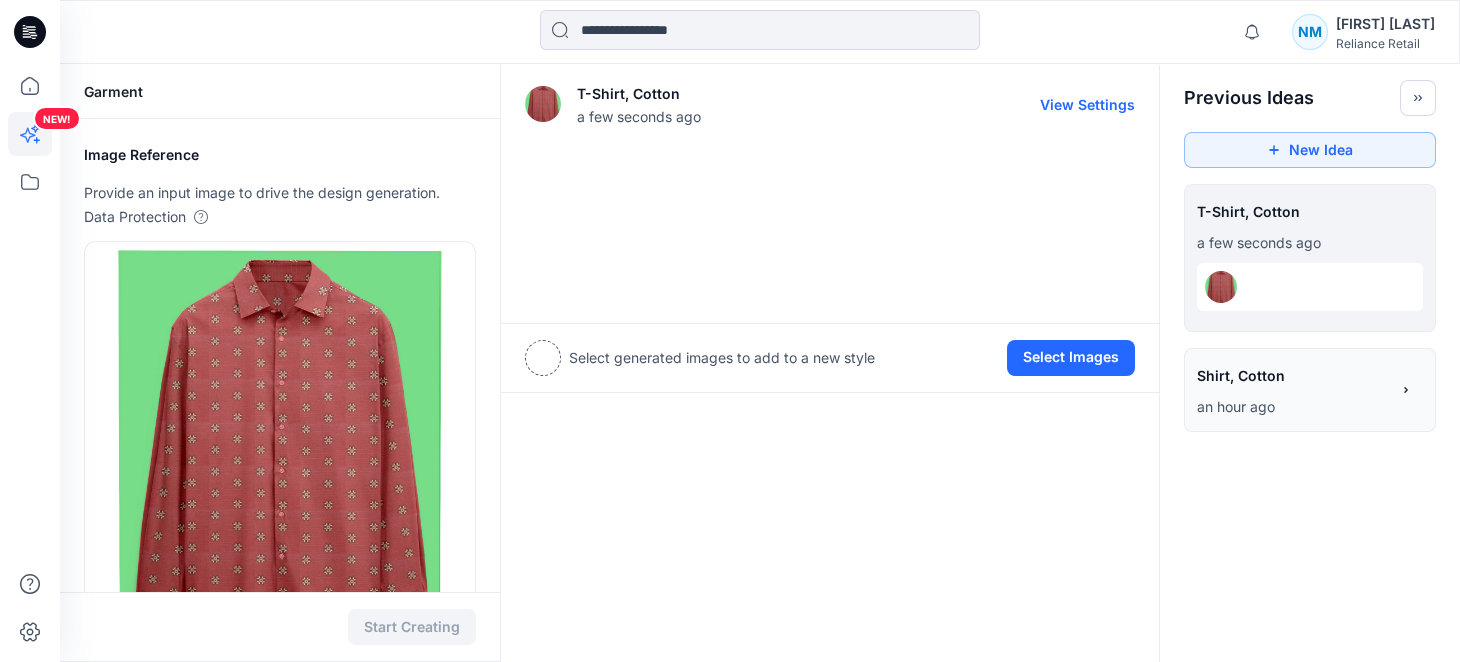 click at bounding box center [830, 225] 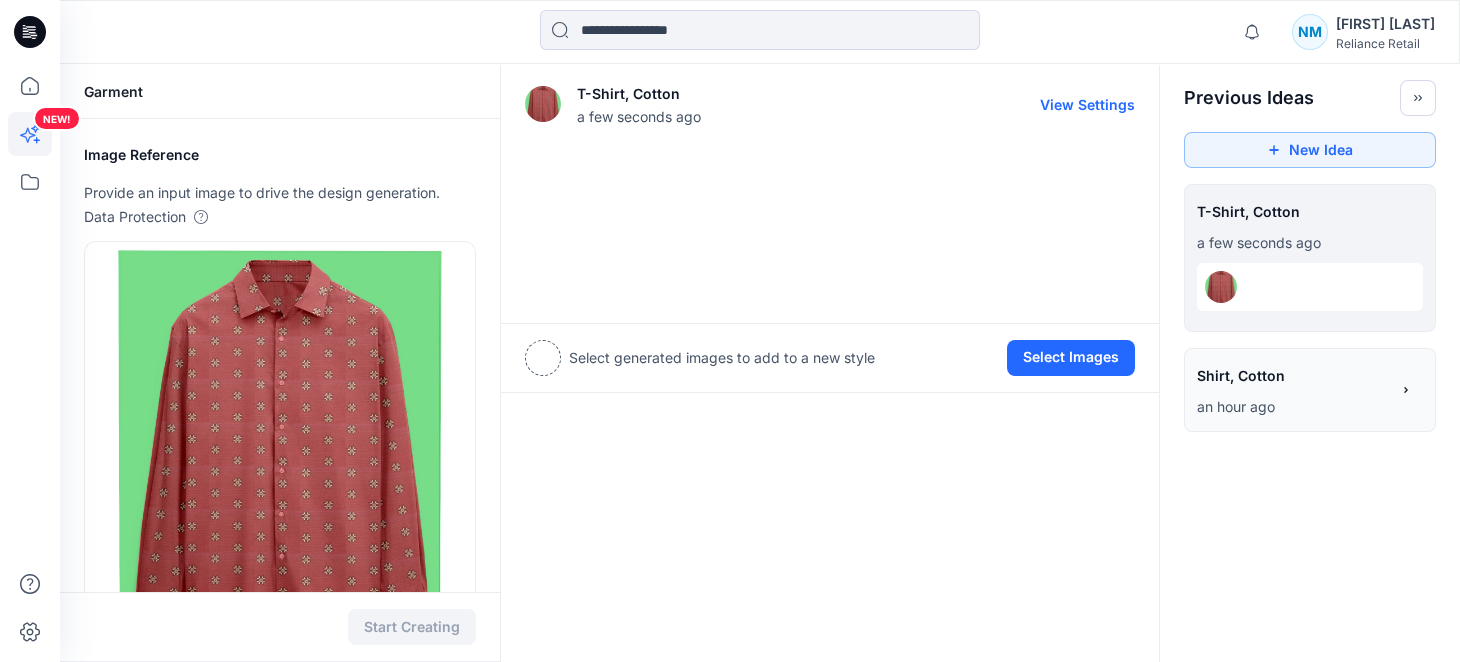 click on "View Settings" at bounding box center [1087, 104] 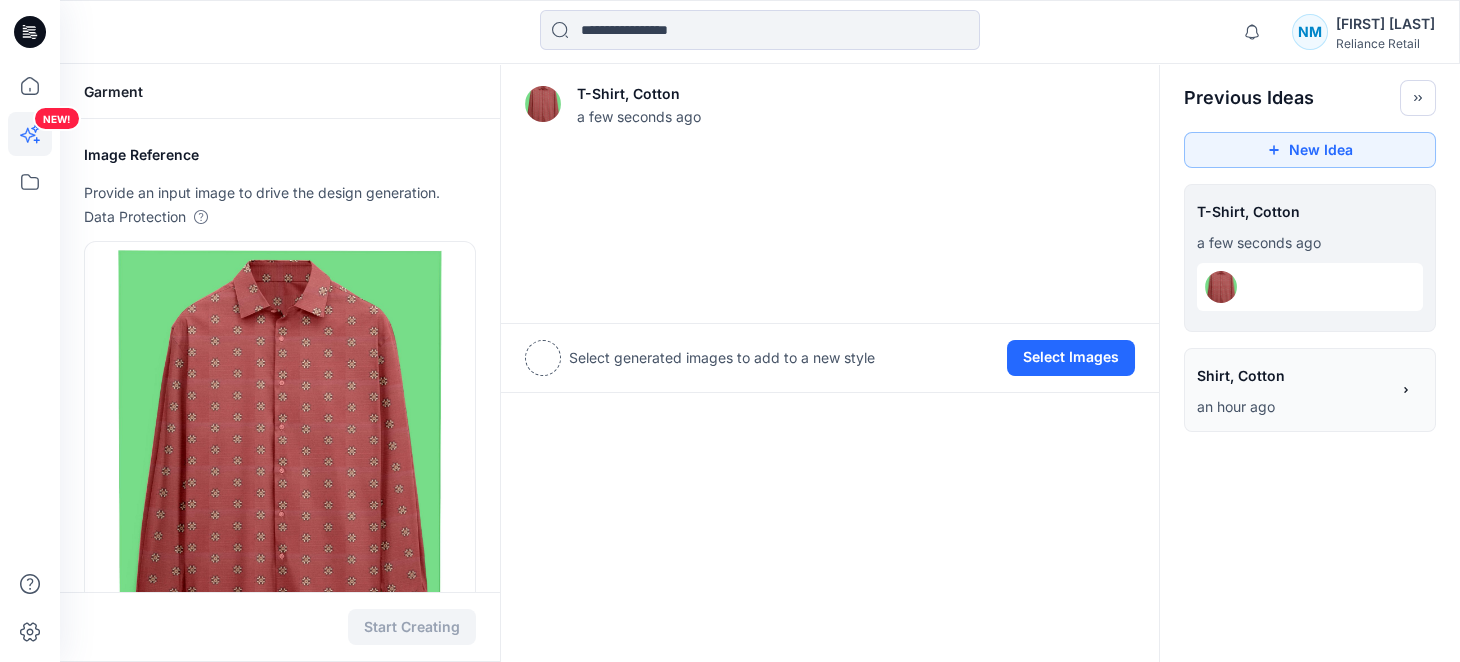click on "Select generated images to add to a new style Select Images" at bounding box center (830, 358) 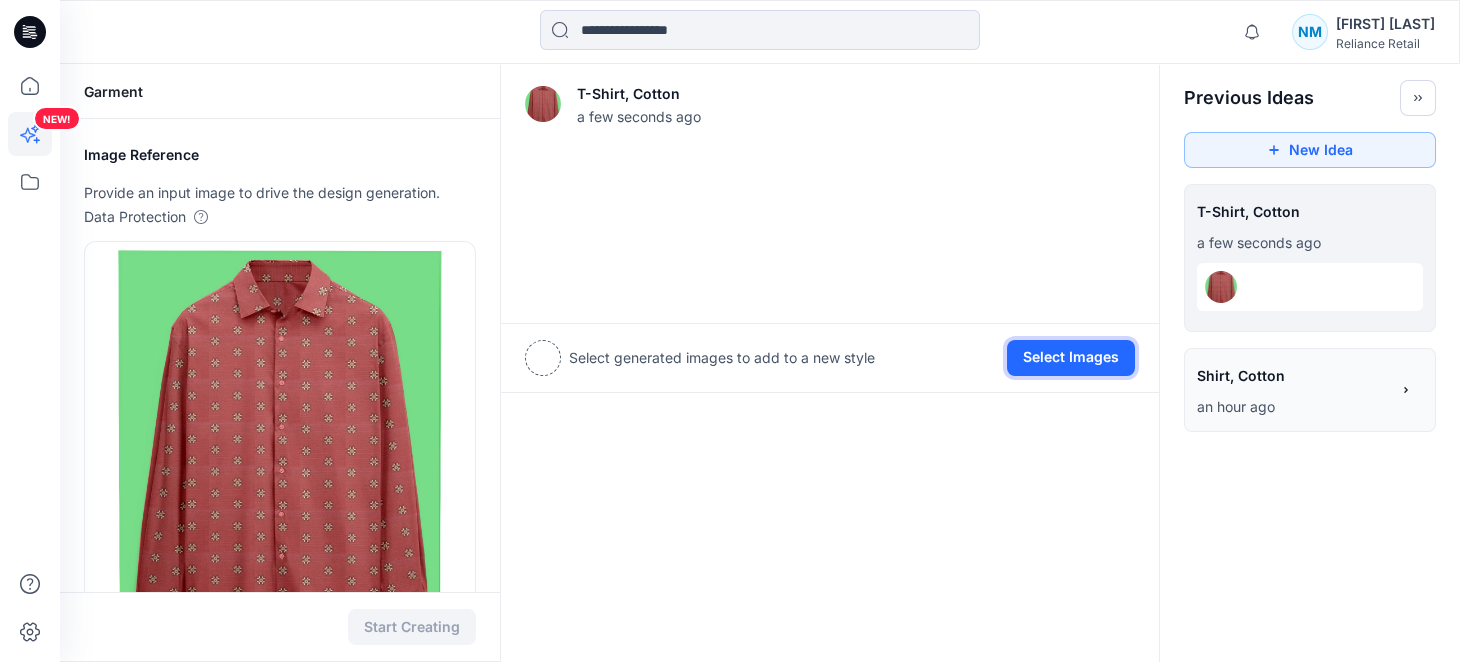 click on "Select Images" at bounding box center (1071, 358) 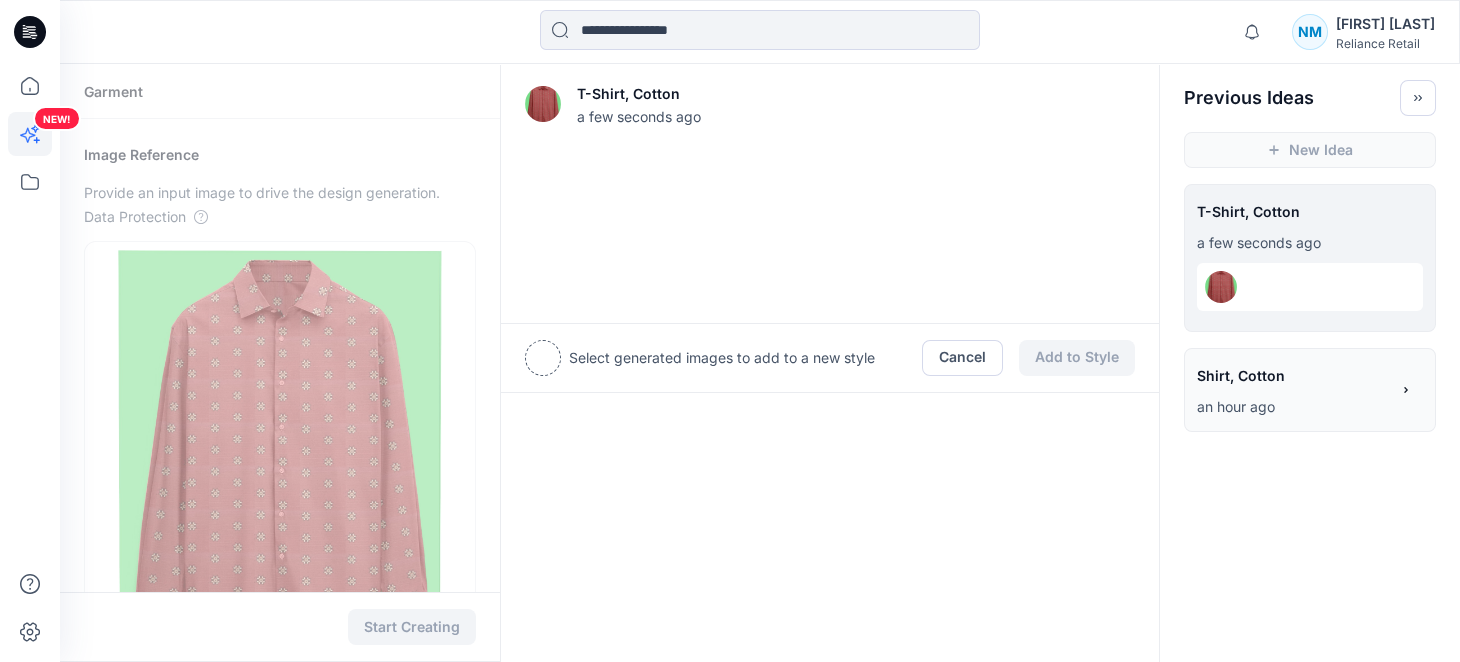 click at bounding box center [830, 225] 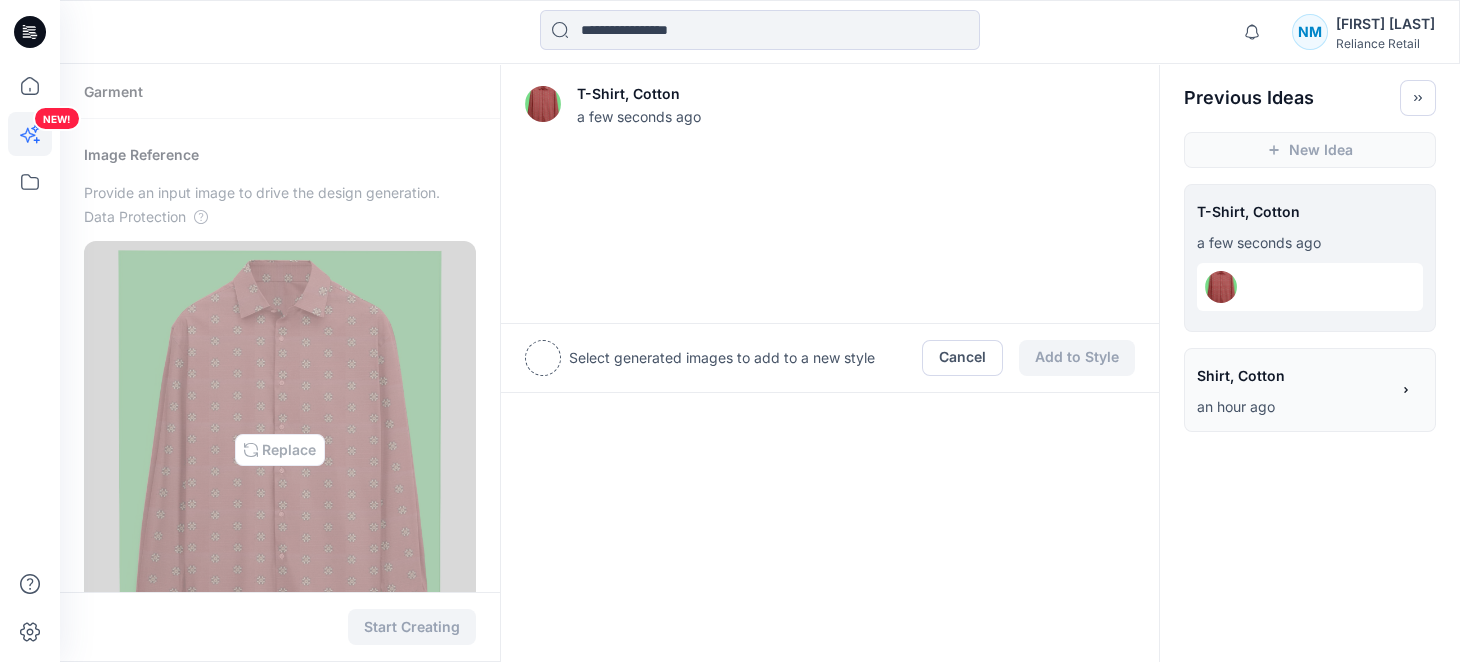 drag, startPoint x: 347, startPoint y: 341, endPoint x: 400, endPoint y: 315, distance: 59.03389 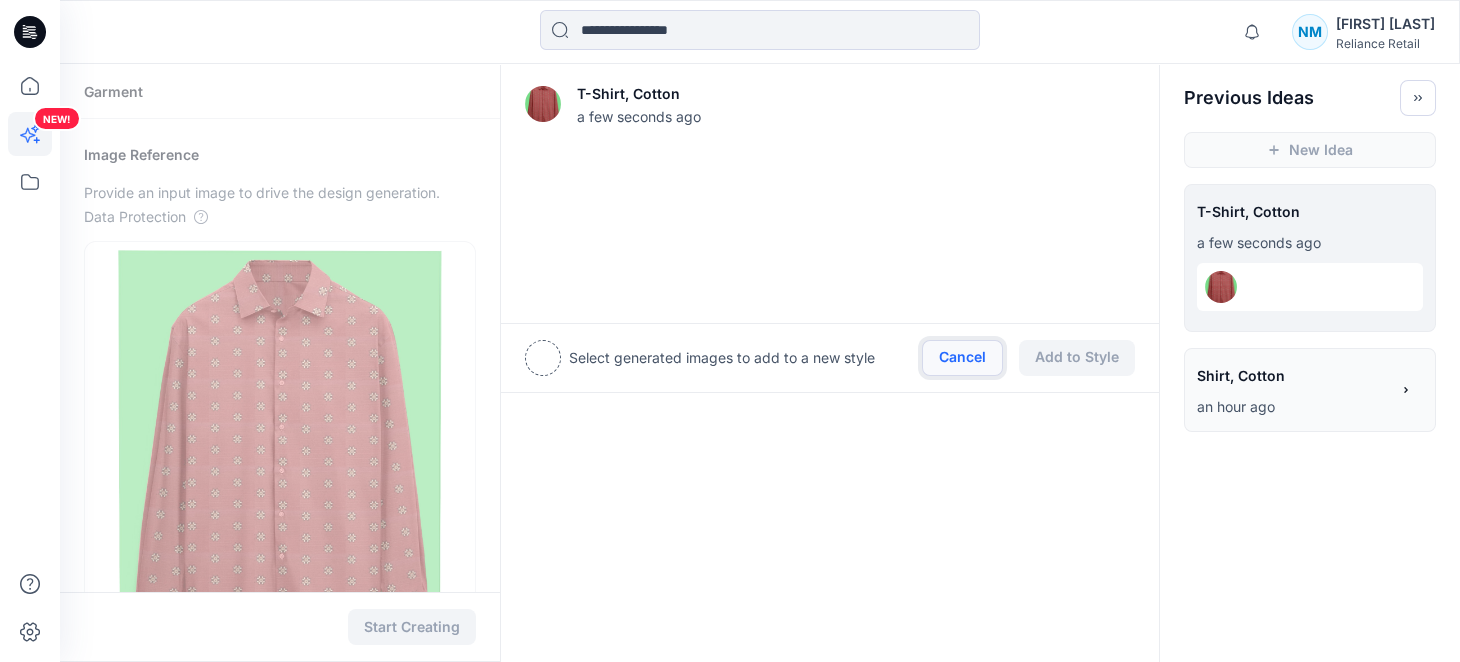 click on "Cancel" at bounding box center [962, 358] 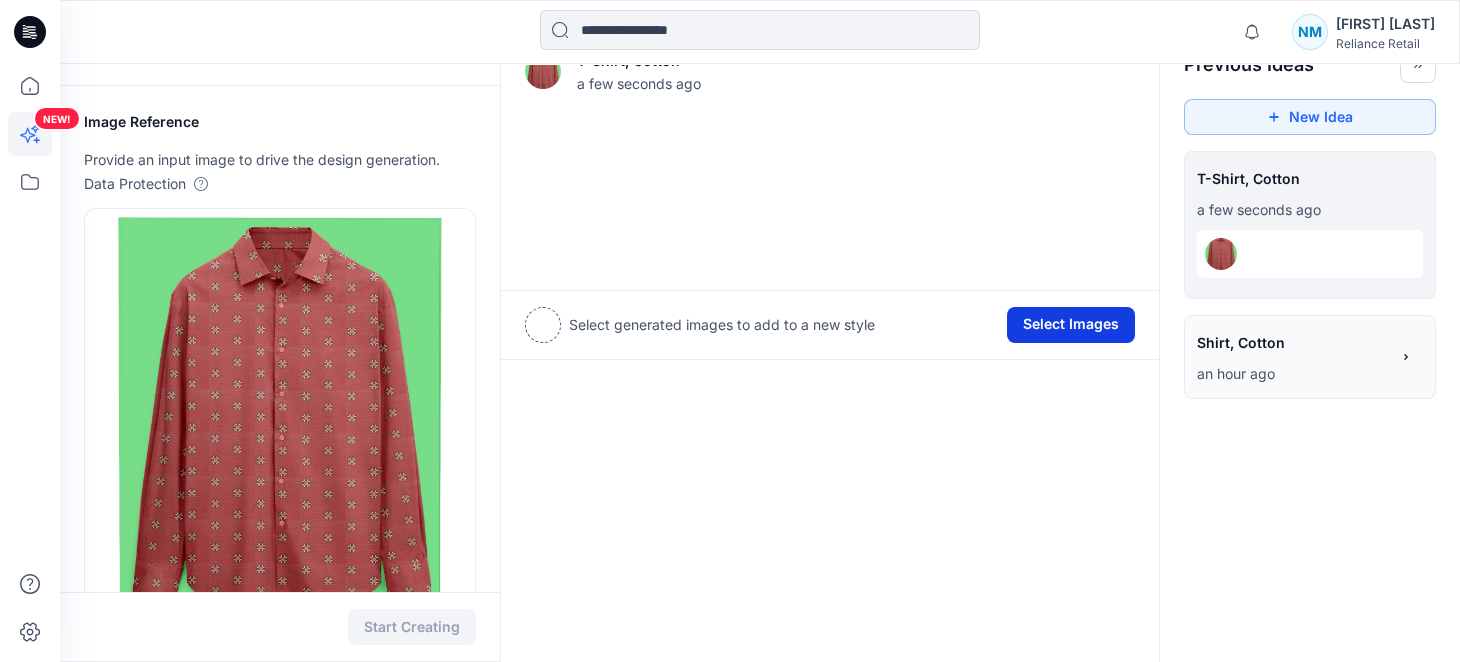 scroll, scrollTop: 0, scrollLeft: 0, axis: both 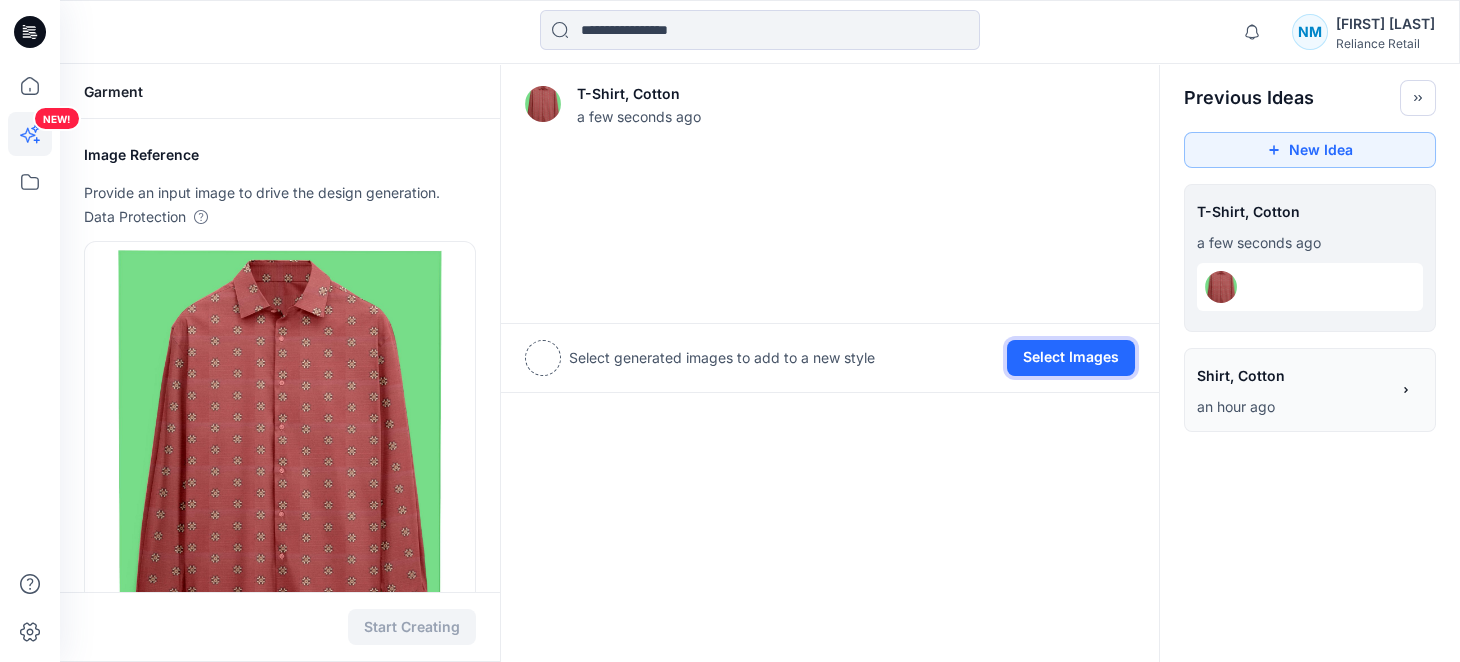 click on "Select Images" at bounding box center (1071, 358) 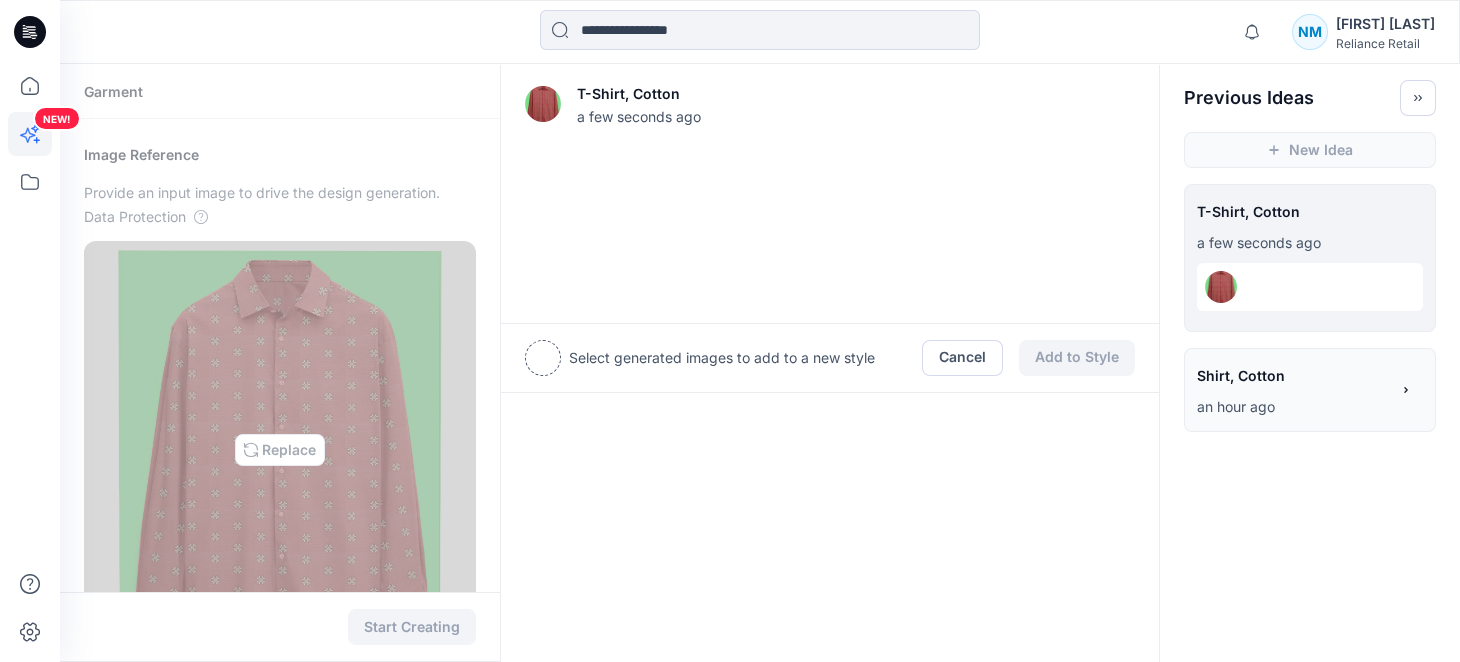 click at bounding box center [280, 450] 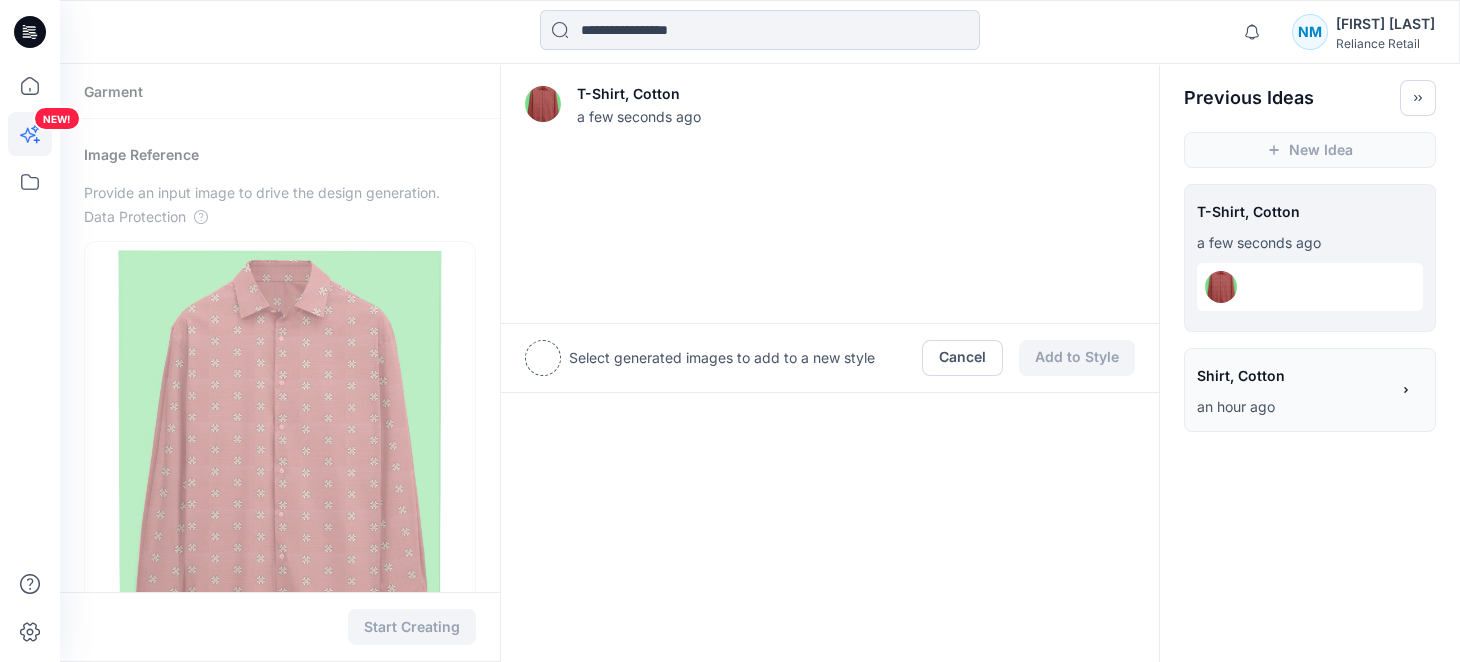 click on "T-Shirt, Cotton a few seconds ago Select generated images to add to a new style Cancel Add to Style" at bounding box center [830, 800] 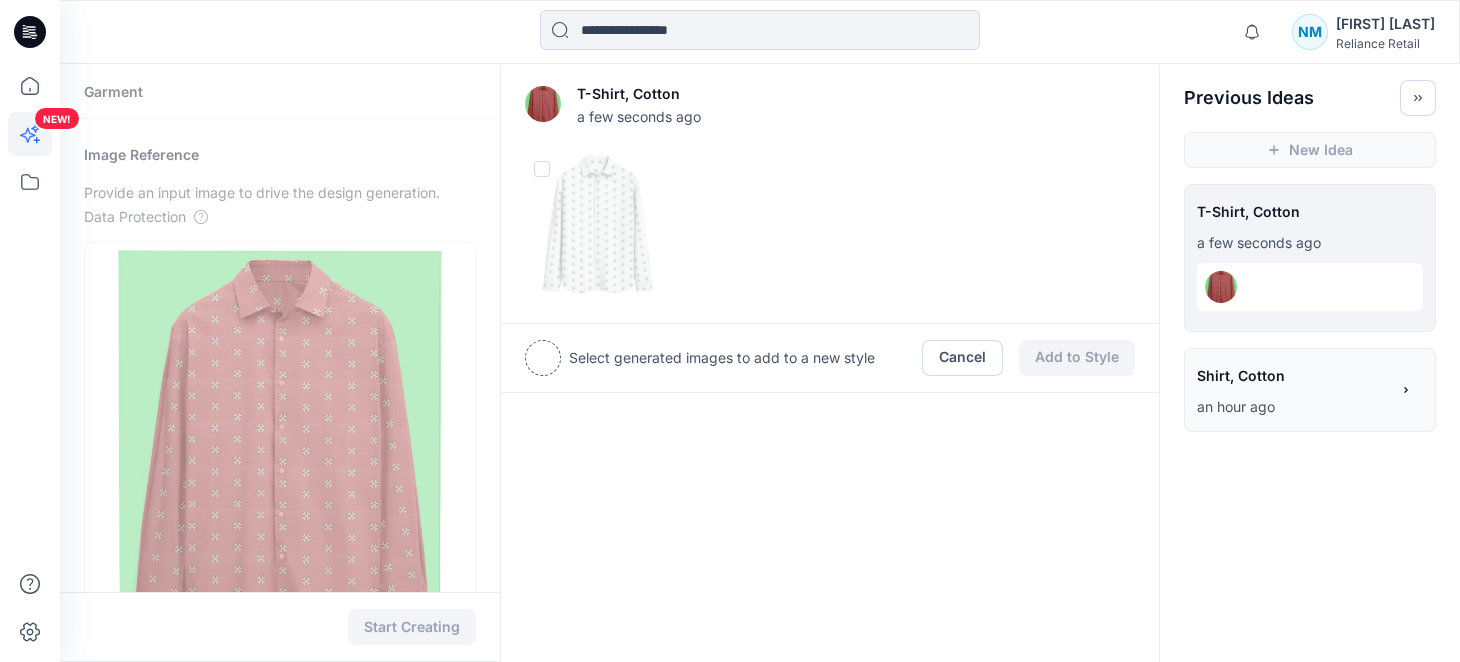 click at bounding box center (598, 225) 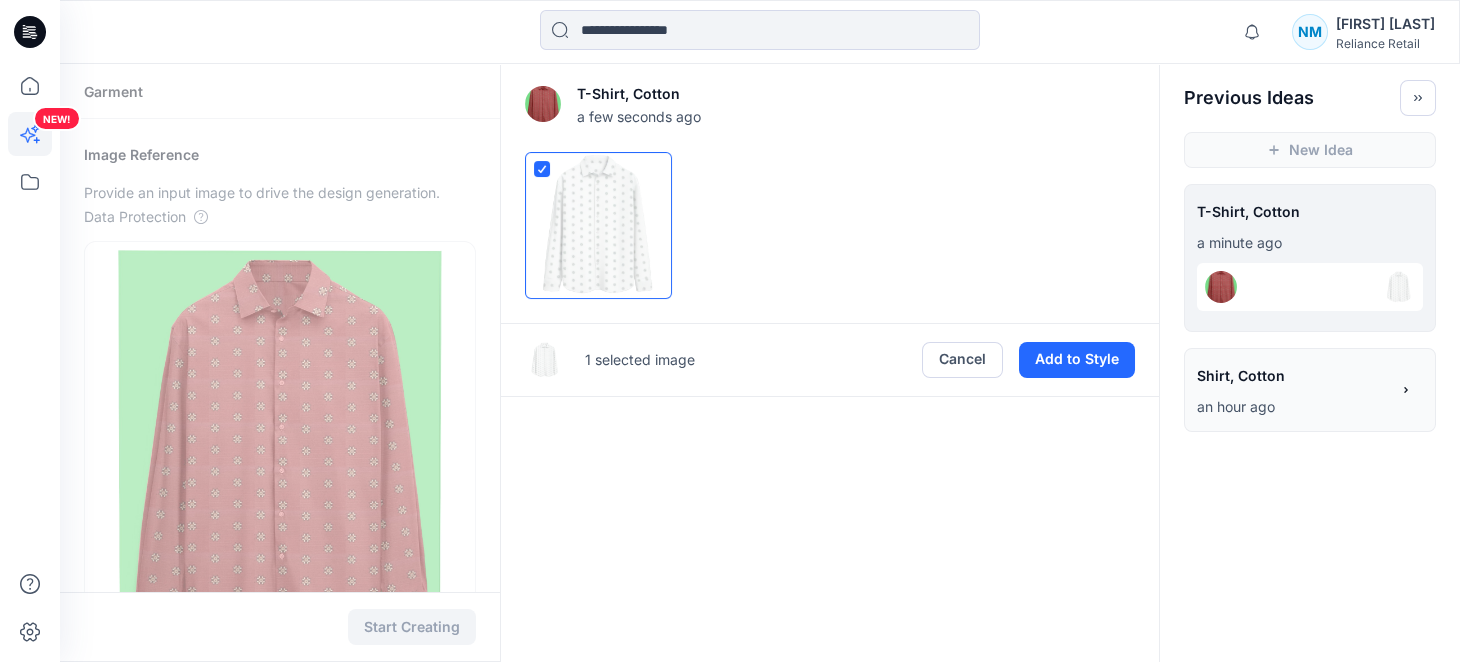 click at bounding box center (598, 225) 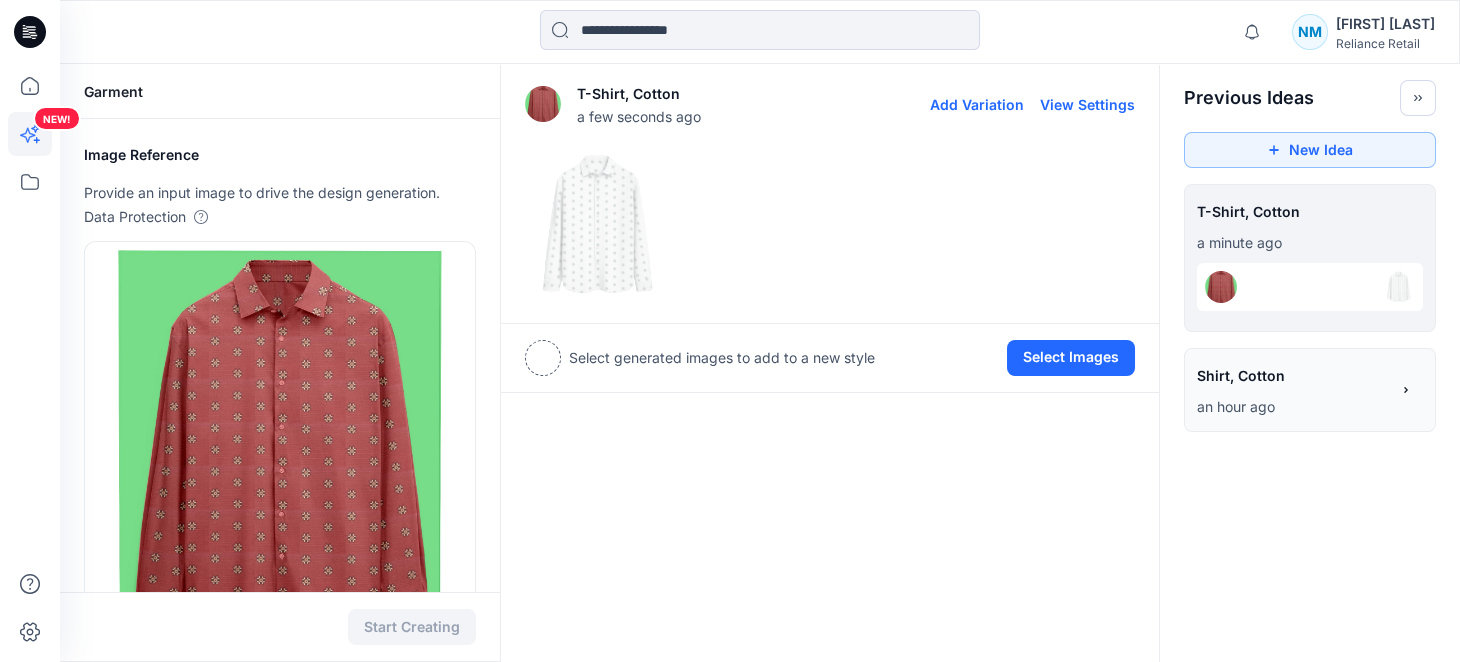 click on "Add Variation" at bounding box center (977, 104) 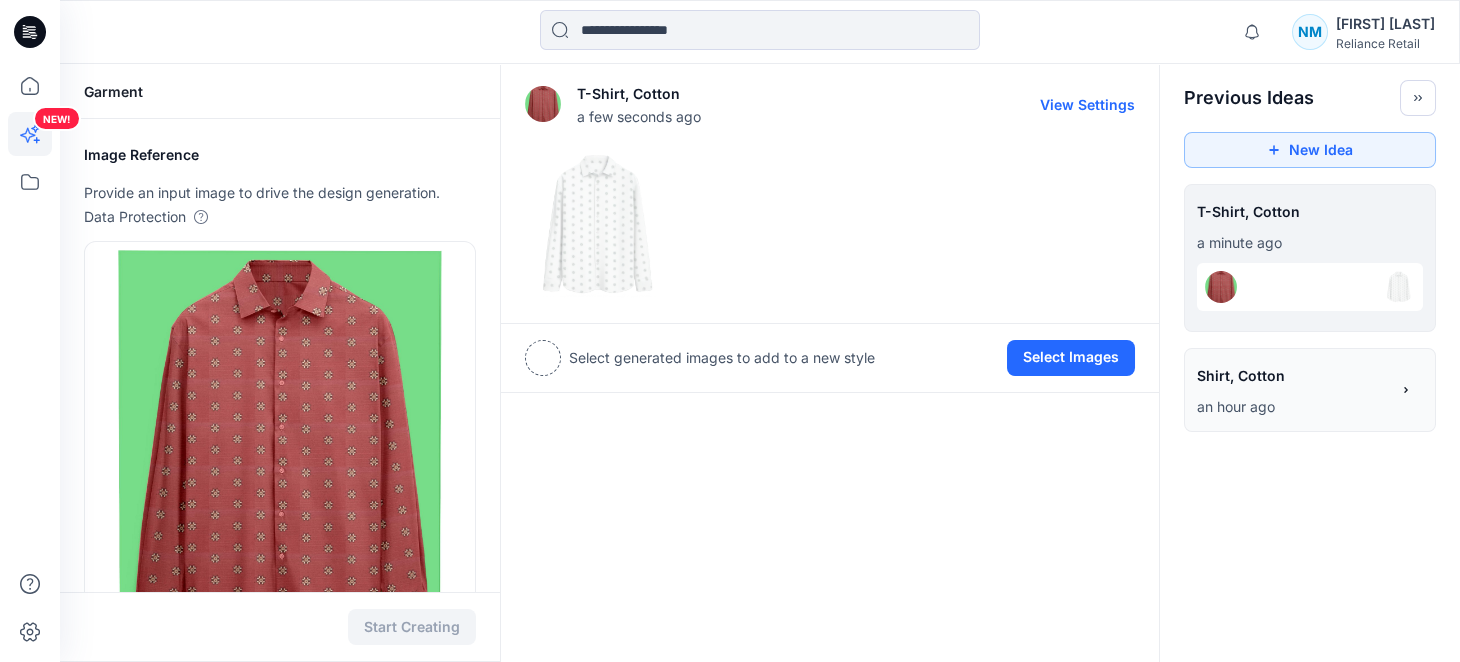 click at bounding box center (830, 225) 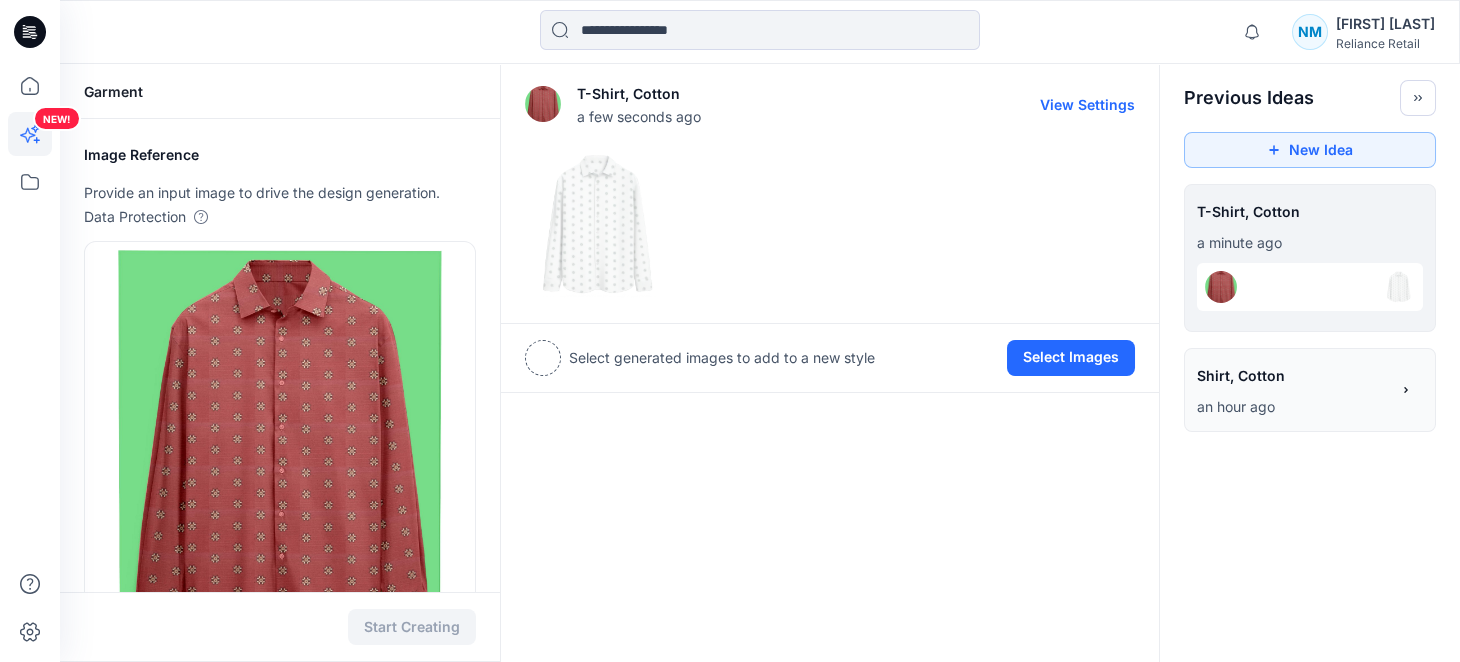 click on "View Settings" at bounding box center (1087, 104) 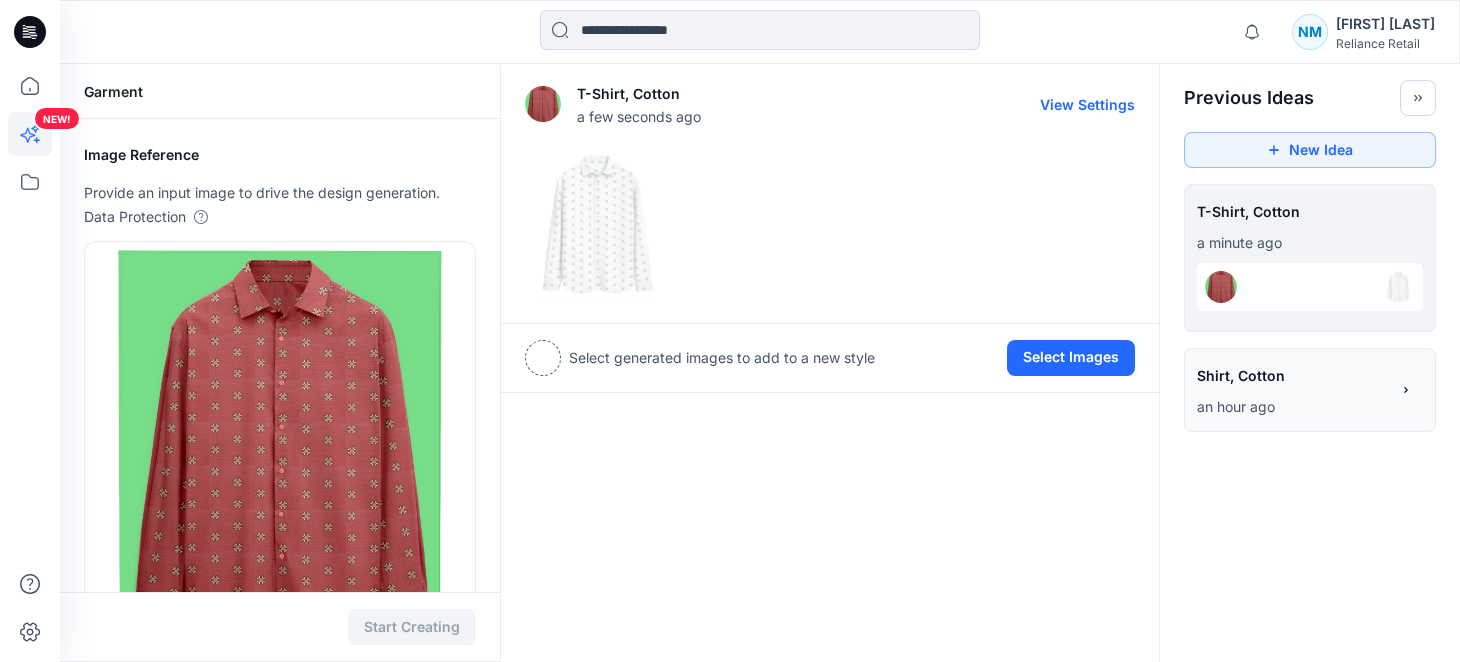 click at bounding box center (598, 225) 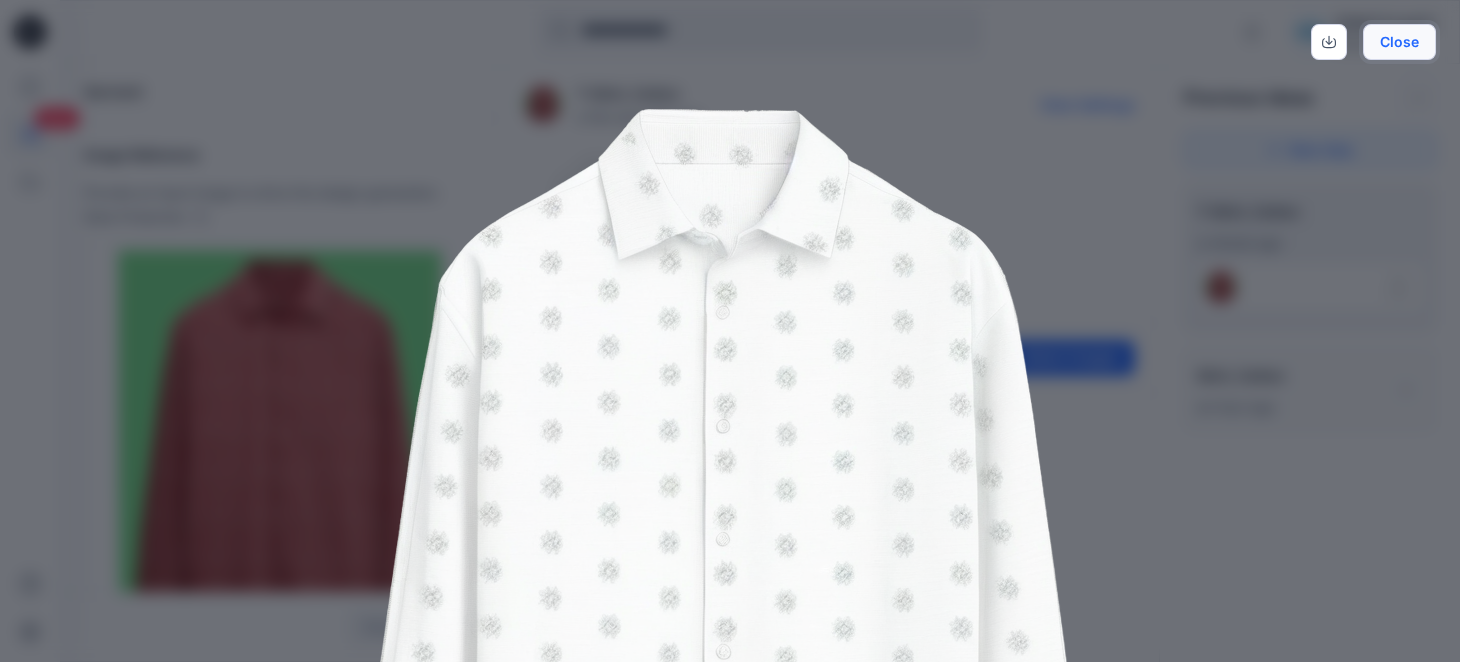 click on "Close" at bounding box center (1399, 42) 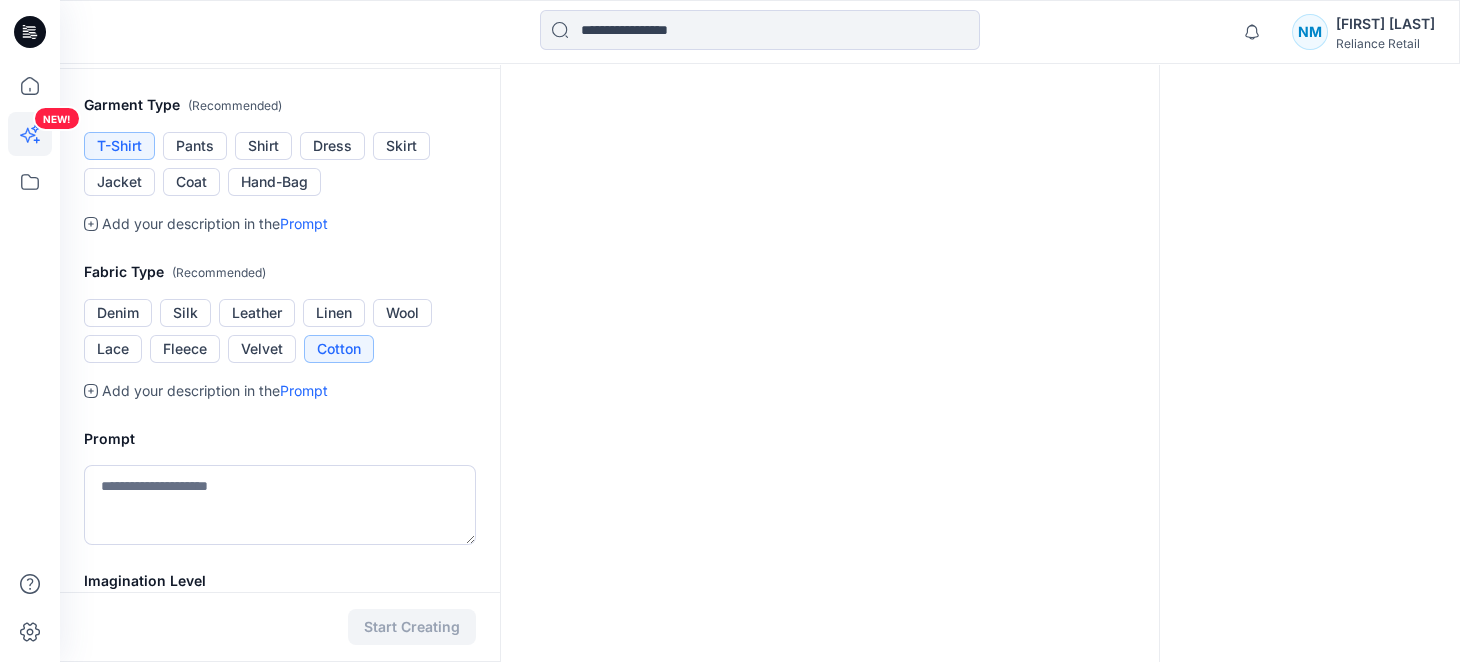 scroll, scrollTop: 499, scrollLeft: 0, axis: vertical 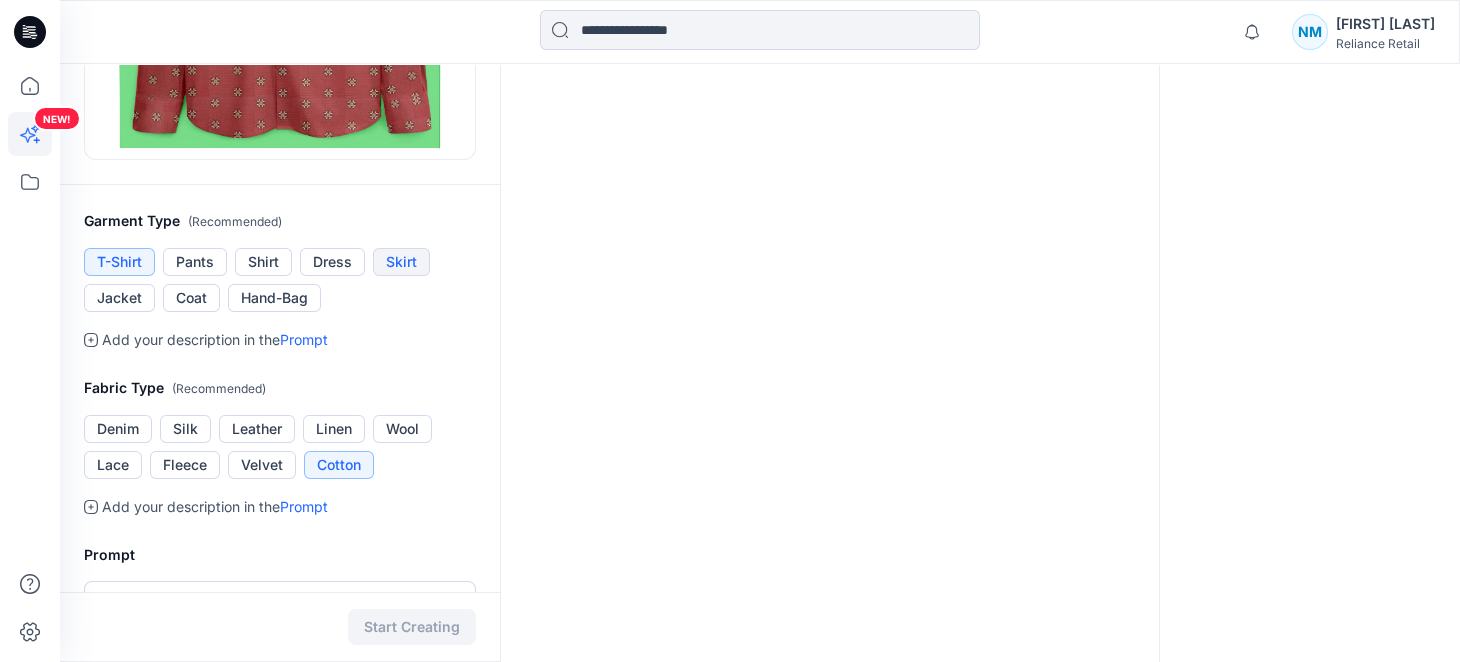 click on "Skirt" at bounding box center (401, 262) 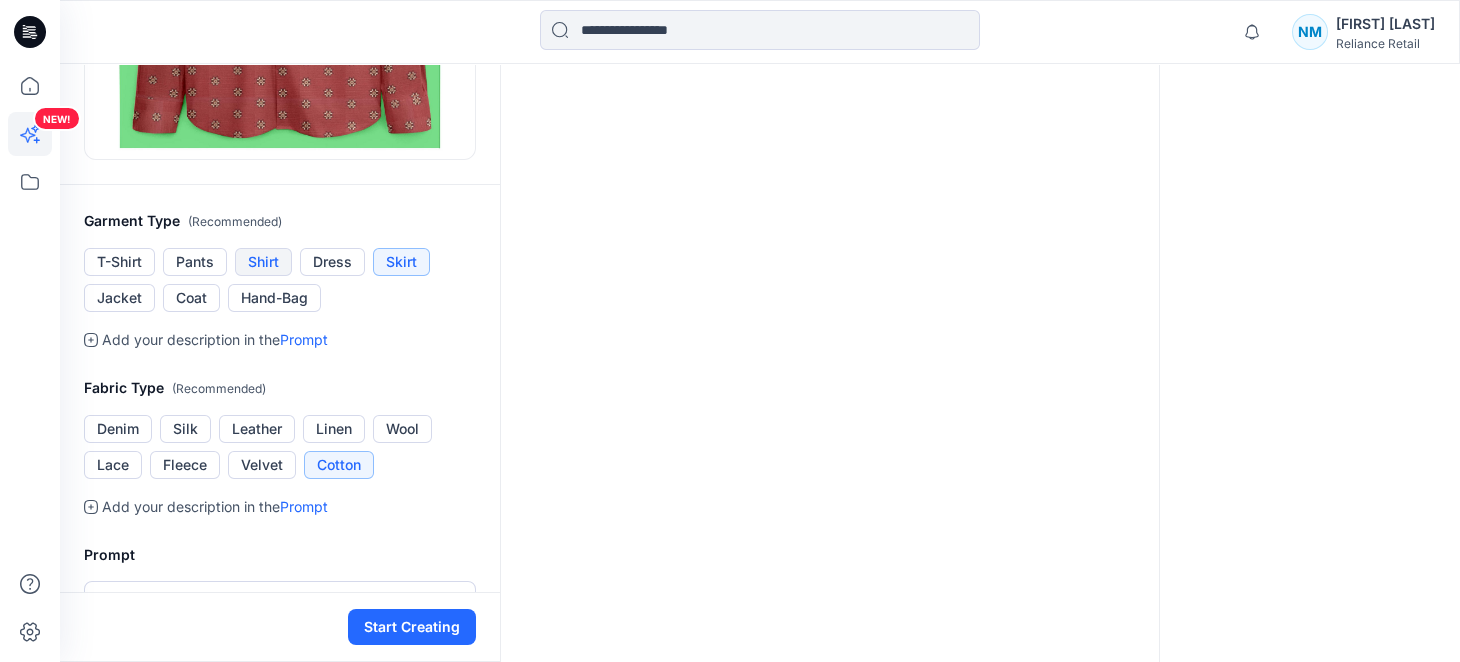 click on "Shirt" at bounding box center (263, 262) 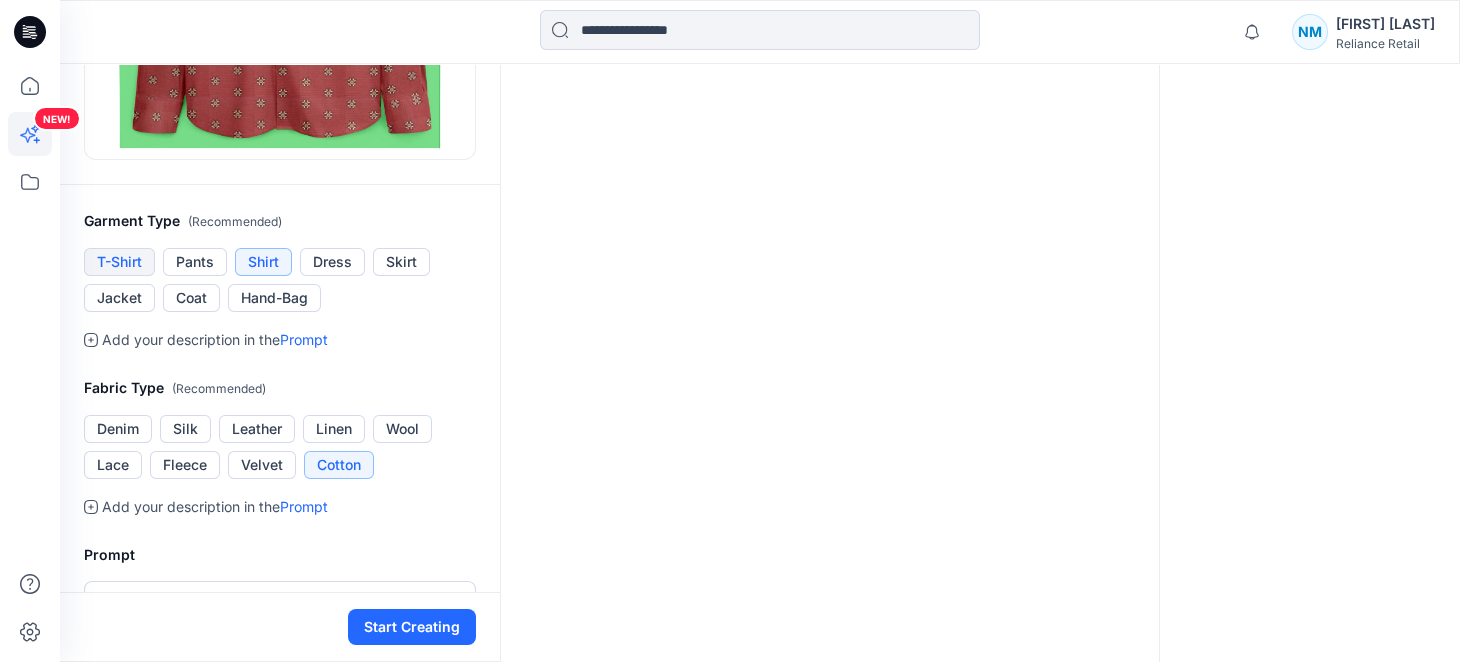 click on "T-Shirt" at bounding box center (119, 262) 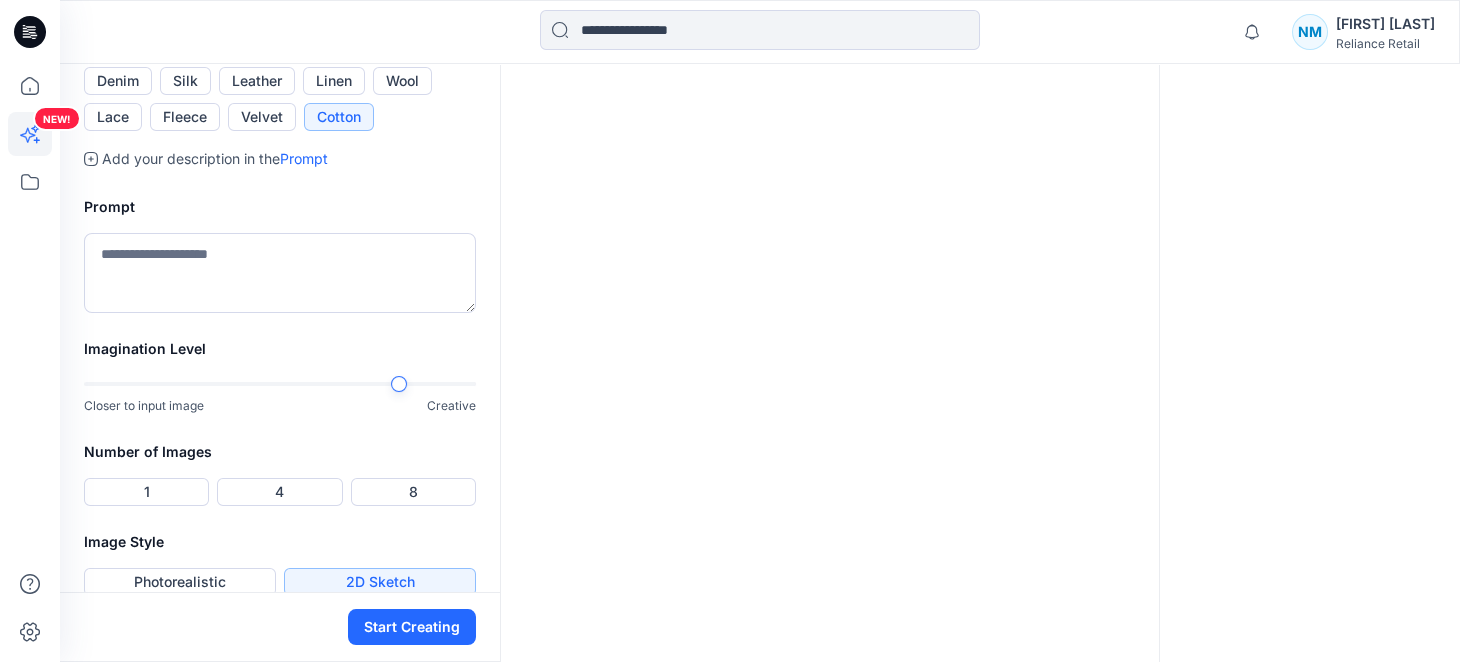 scroll, scrollTop: 873, scrollLeft: 0, axis: vertical 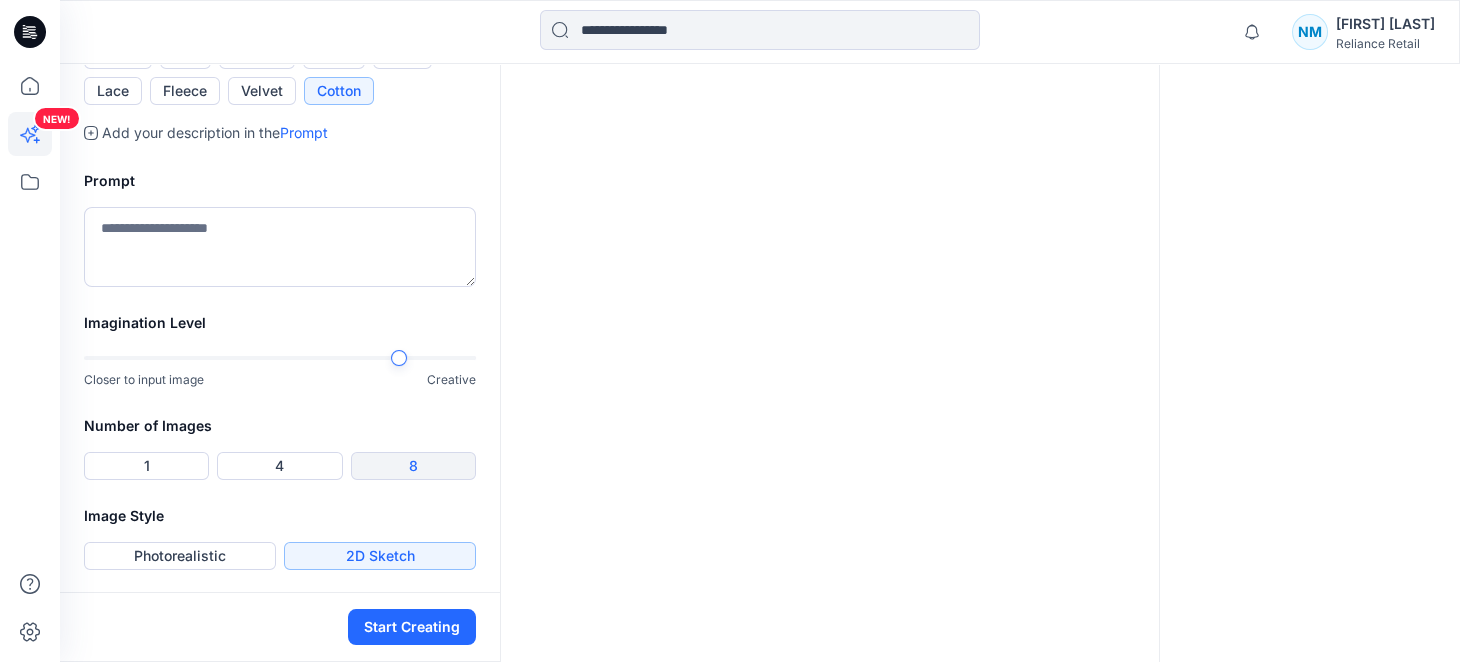 click on "8" at bounding box center [413, 466] 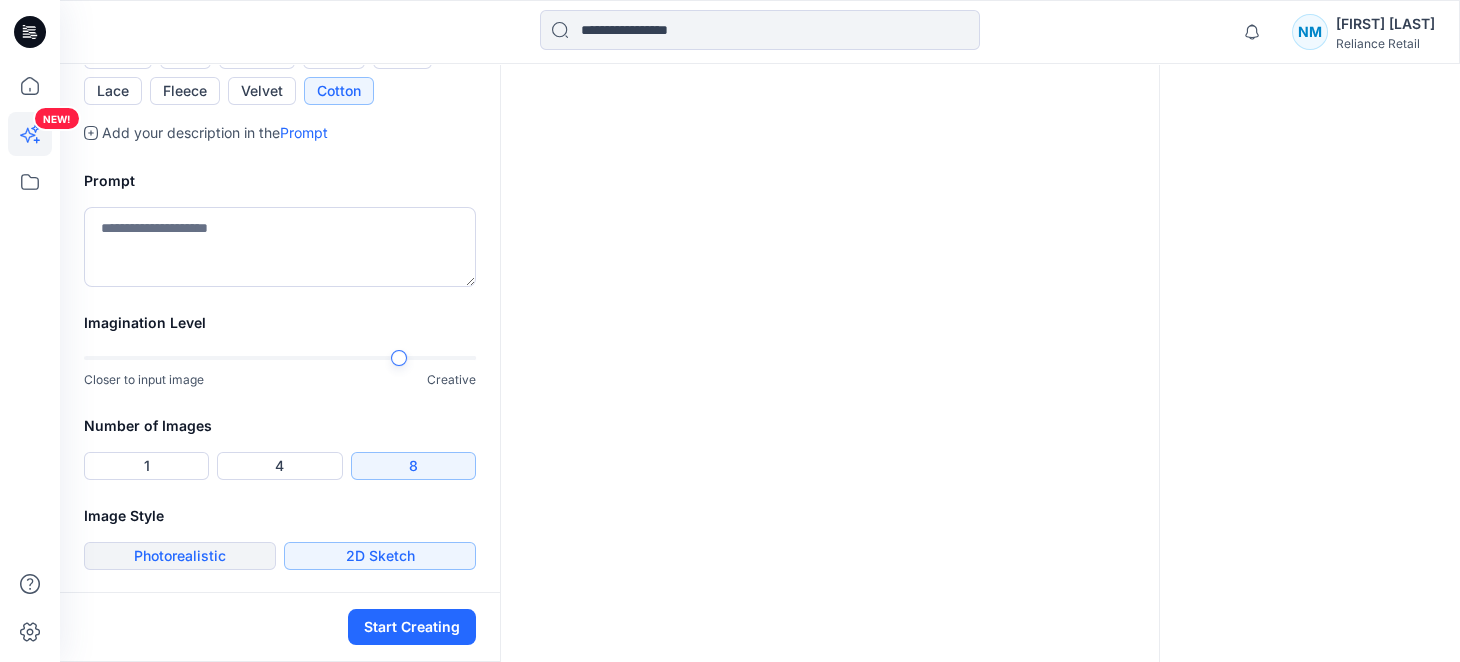click on "Photorealistic" at bounding box center (180, 556) 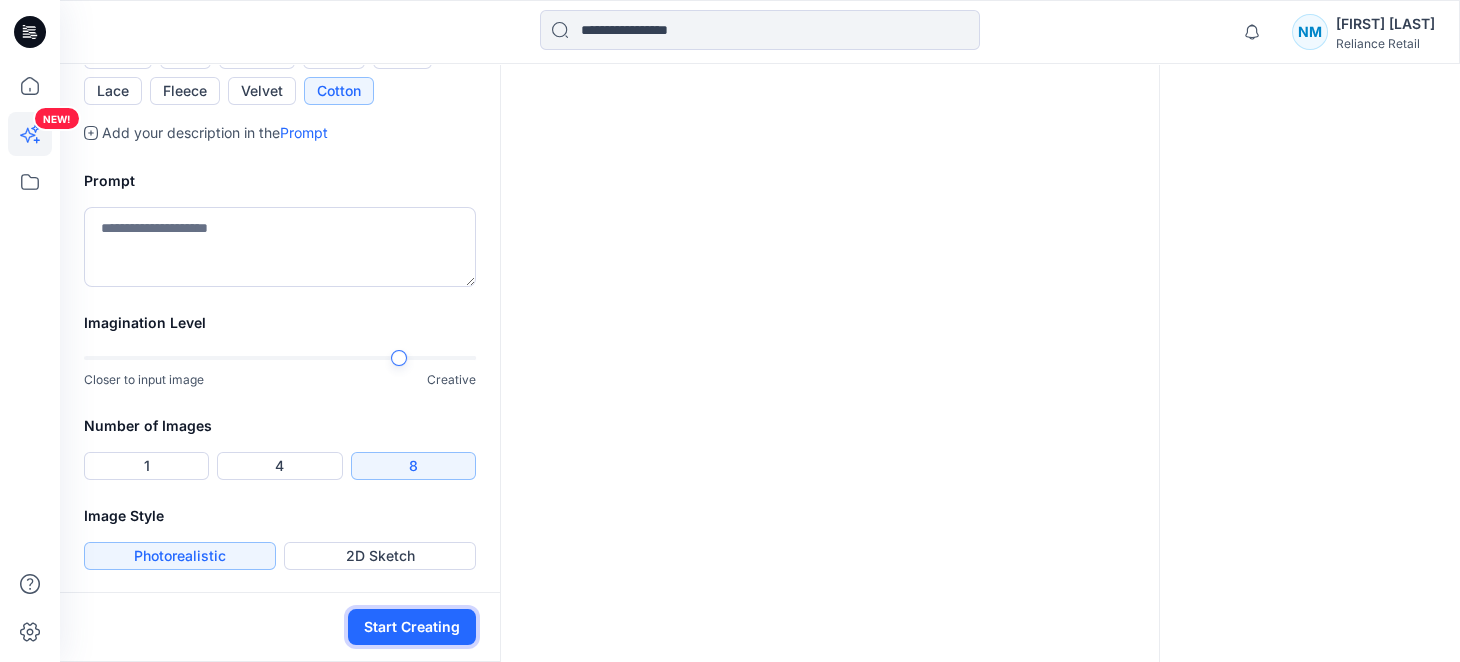 click on "Start Creating" at bounding box center [412, 627] 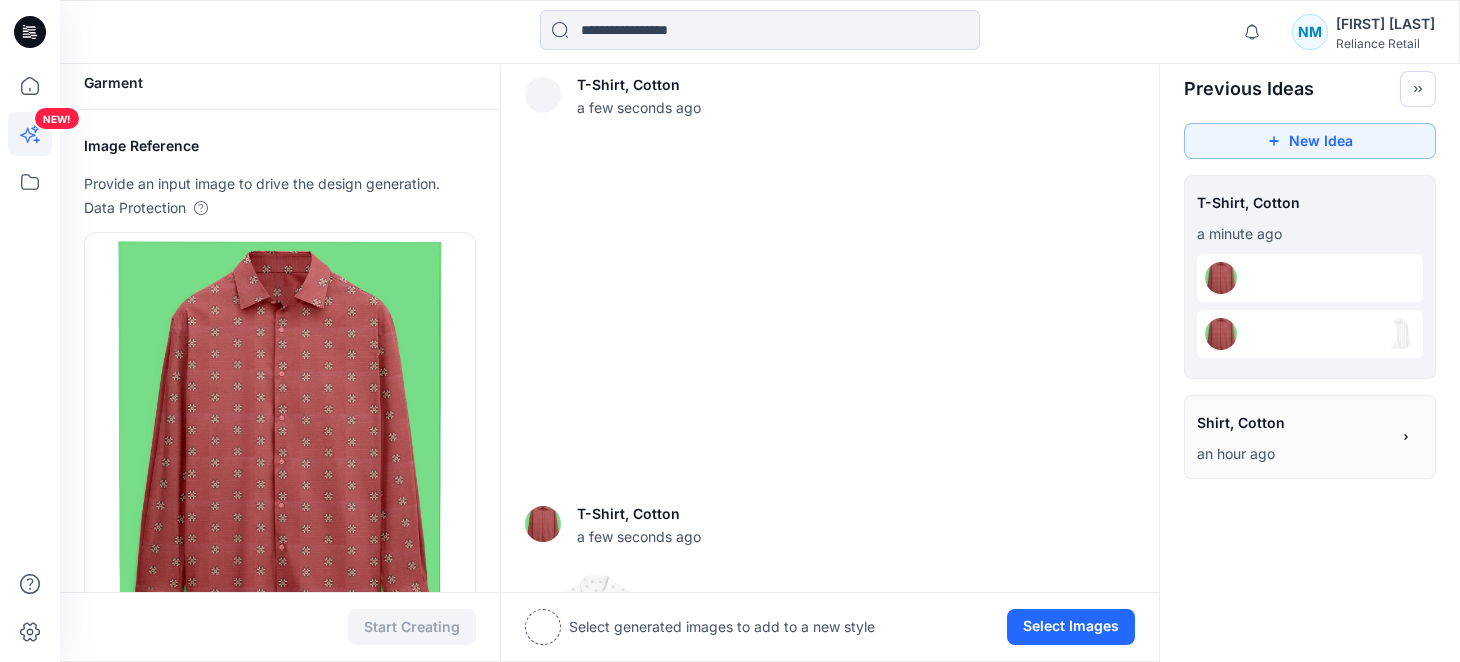 scroll, scrollTop: 7, scrollLeft: 0, axis: vertical 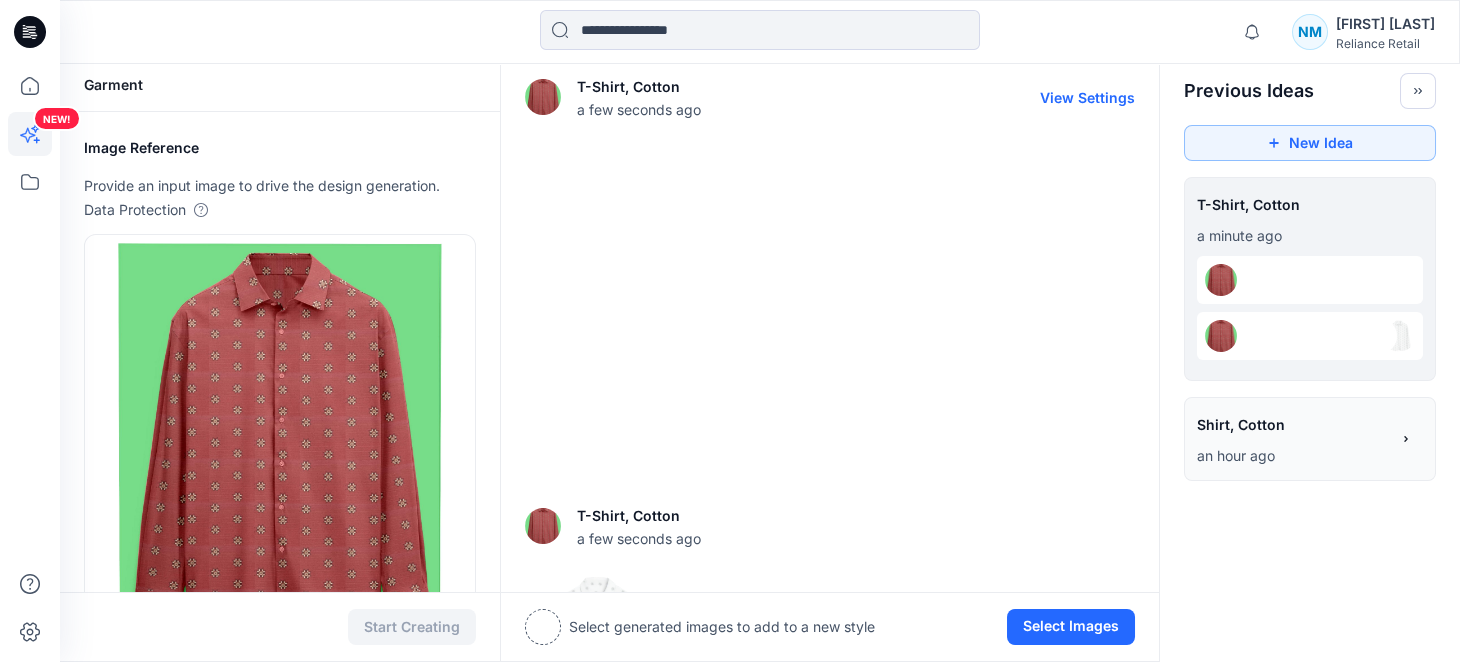 click on "View Settings" at bounding box center [1087, 97] 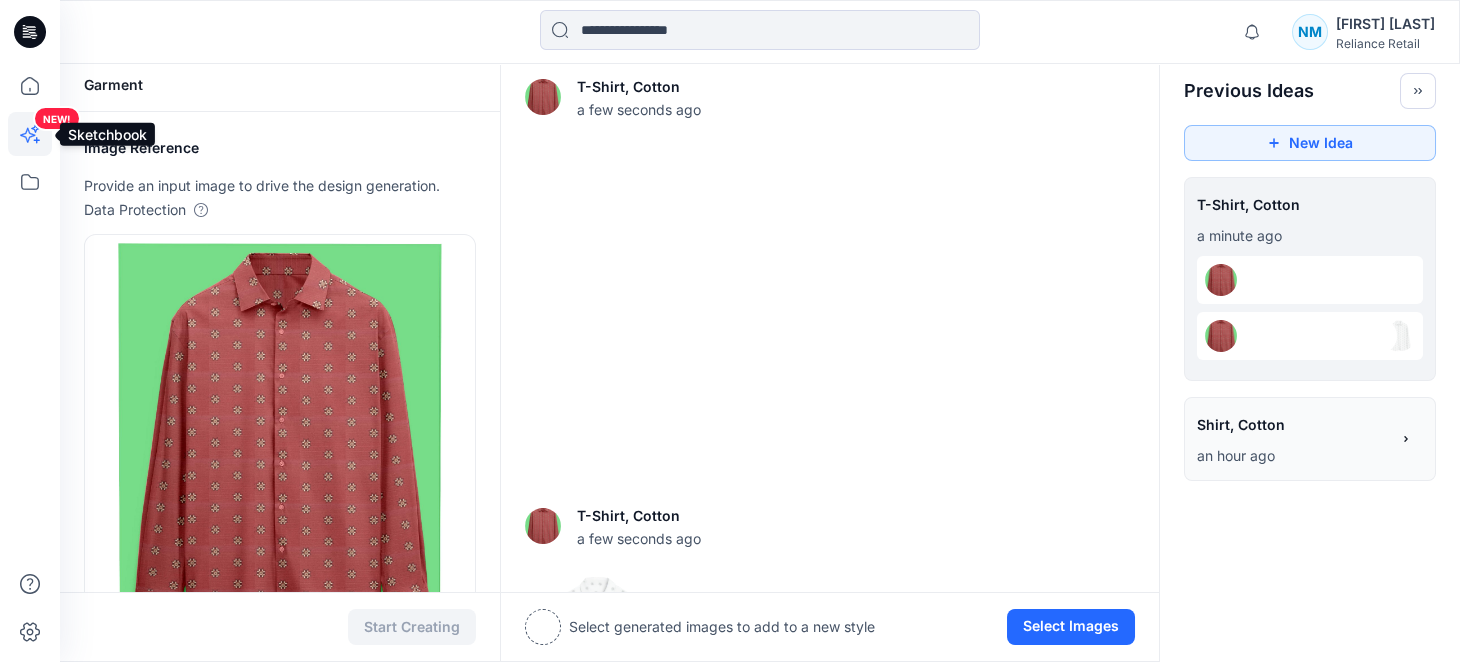 click on "NEW!" at bounding box center [32, 168] 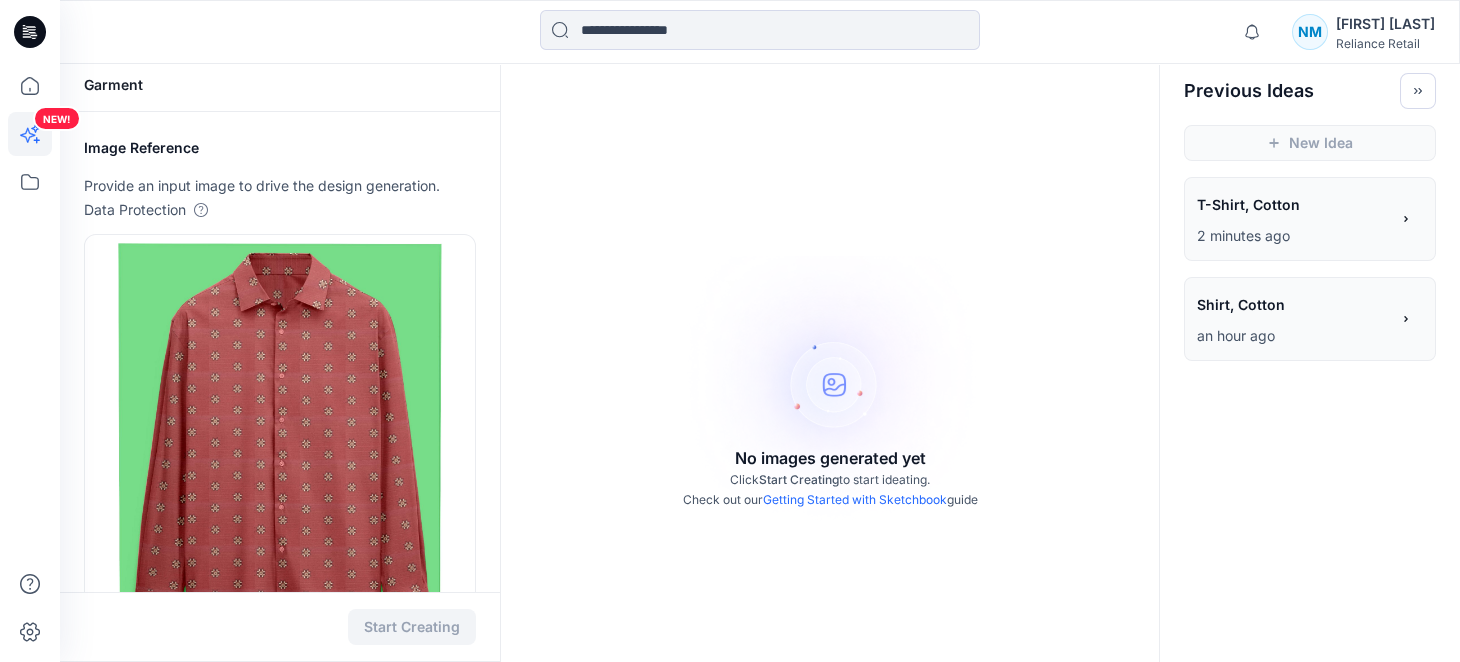 click on "Garment" at bounding box center (280, 84) 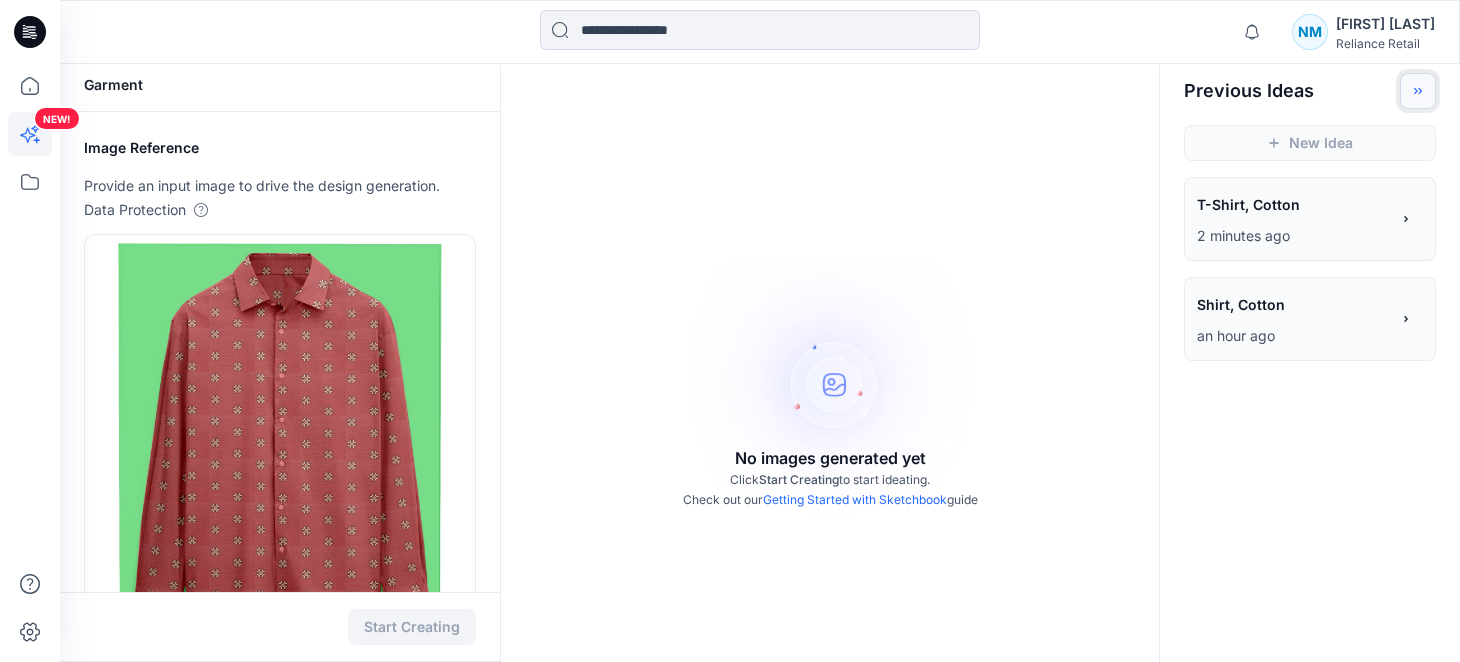 click at bounding box center [1418, 91] 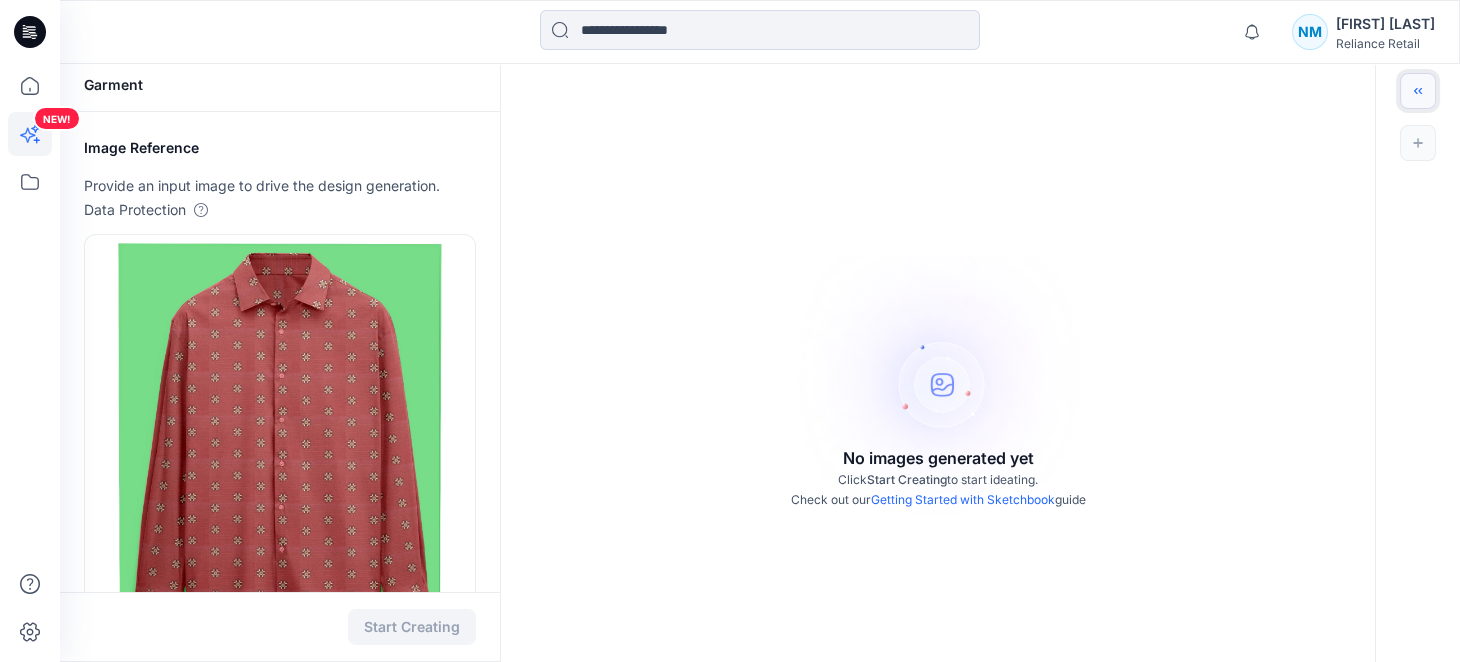 click at bounding box center (1418, 91) 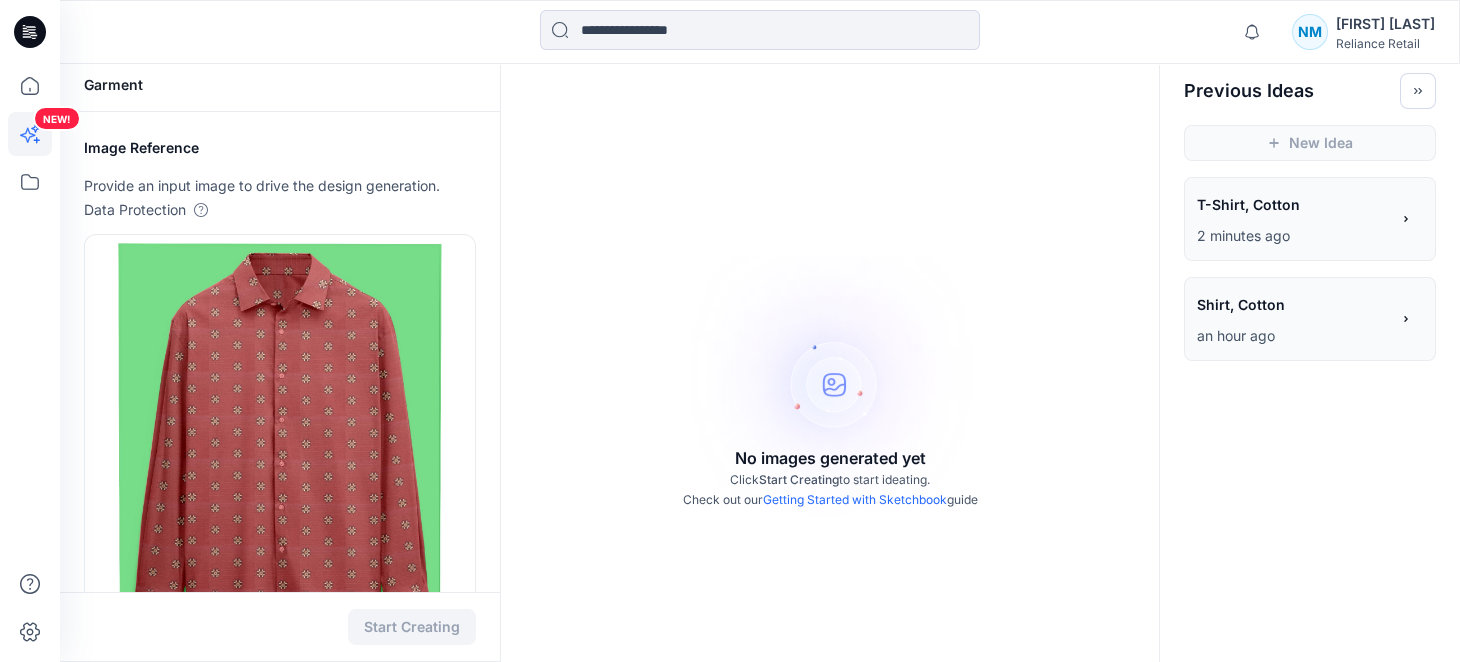 click on "New Idea" at bounding box center [1310, 143] 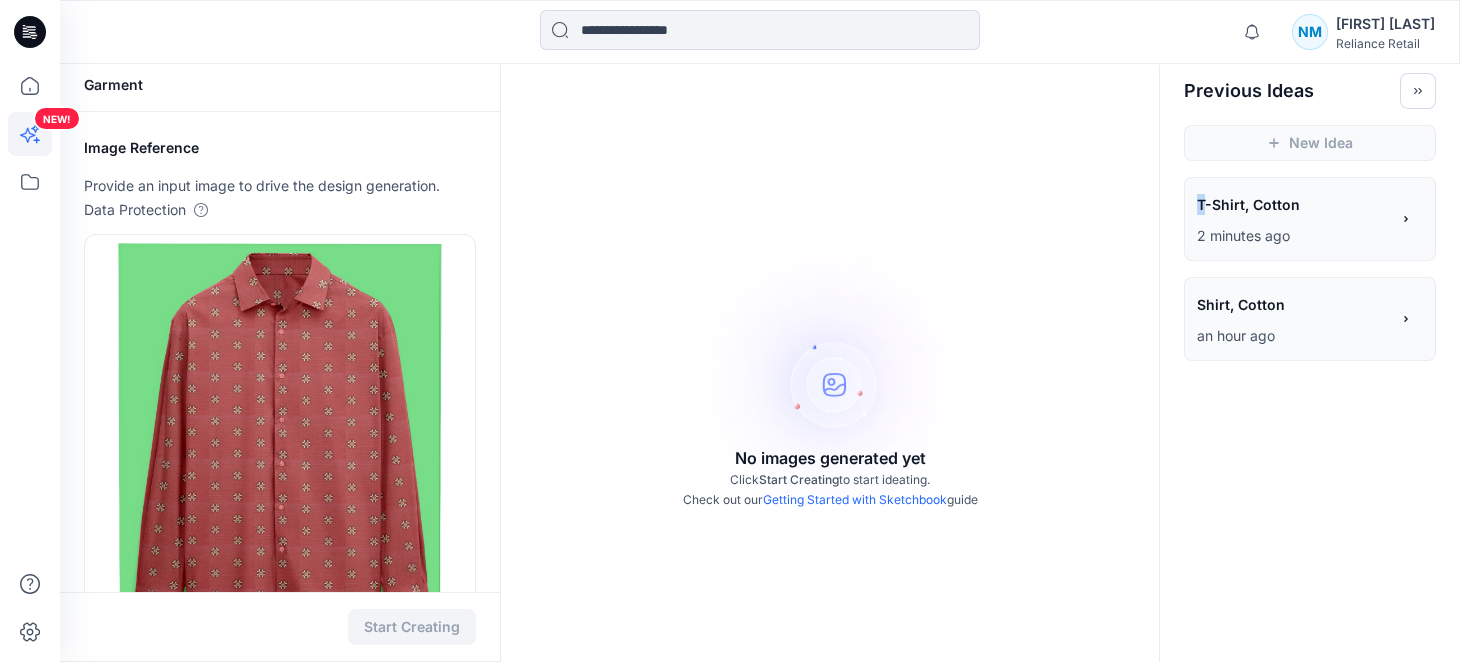 click on "New Idea" at bounding box center (1310, 143) 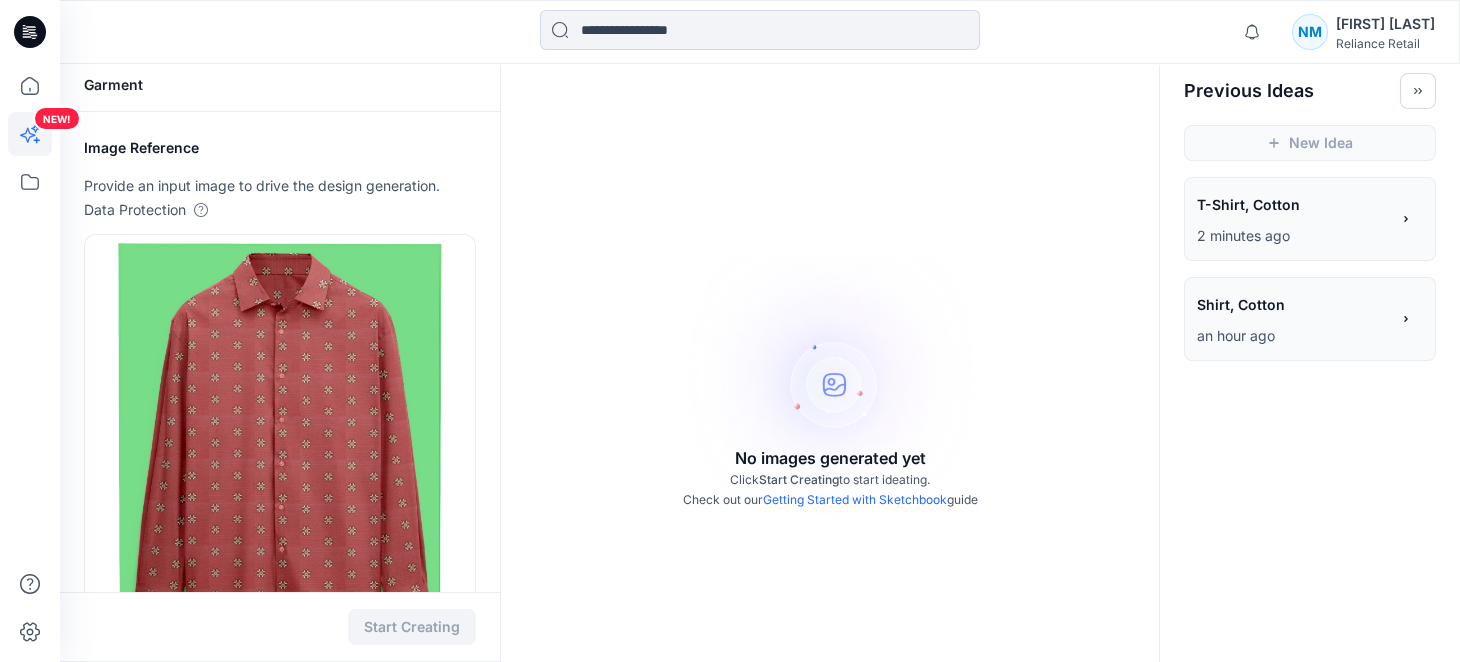 click on "No images generated yet Click  Start Creating  to start ideating. Check out our  Getting Started with Sketchbook  guide" at bounding box center (830, 388) 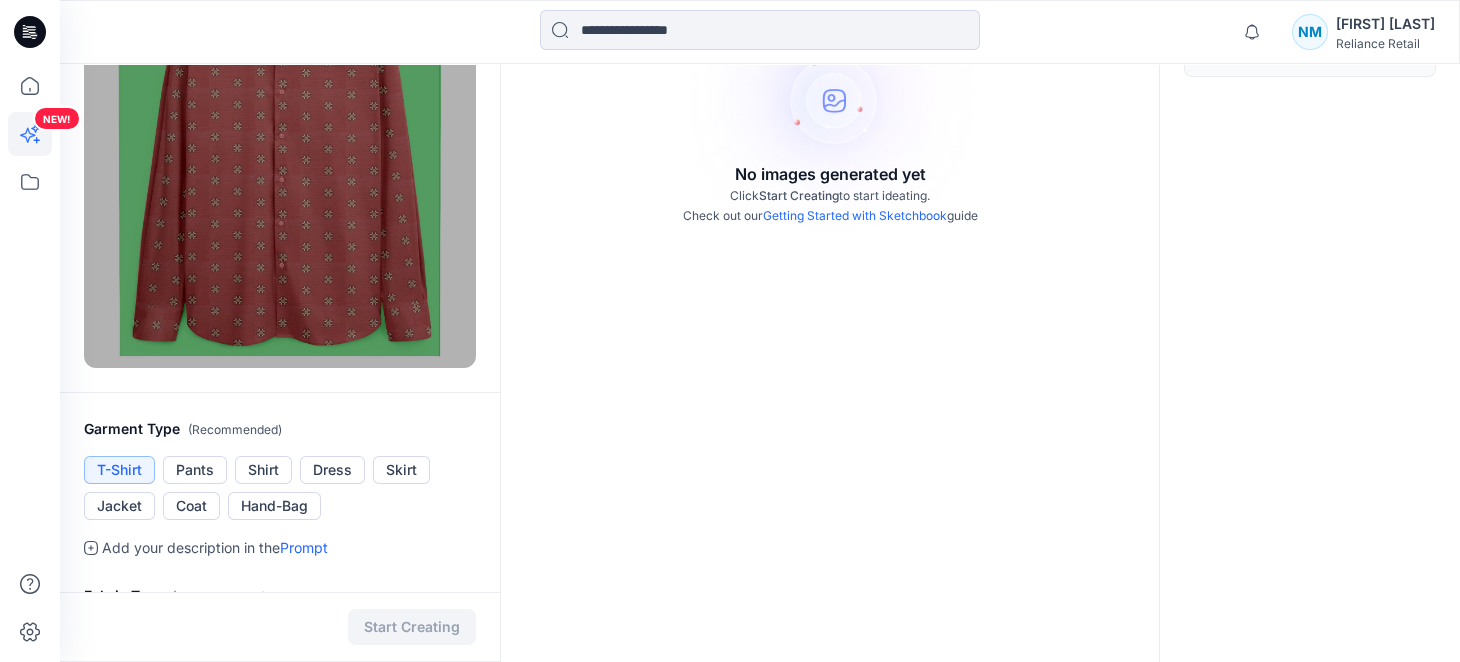 scroll, scrollTop: 108, scrollLeft: 0, axis: vertical 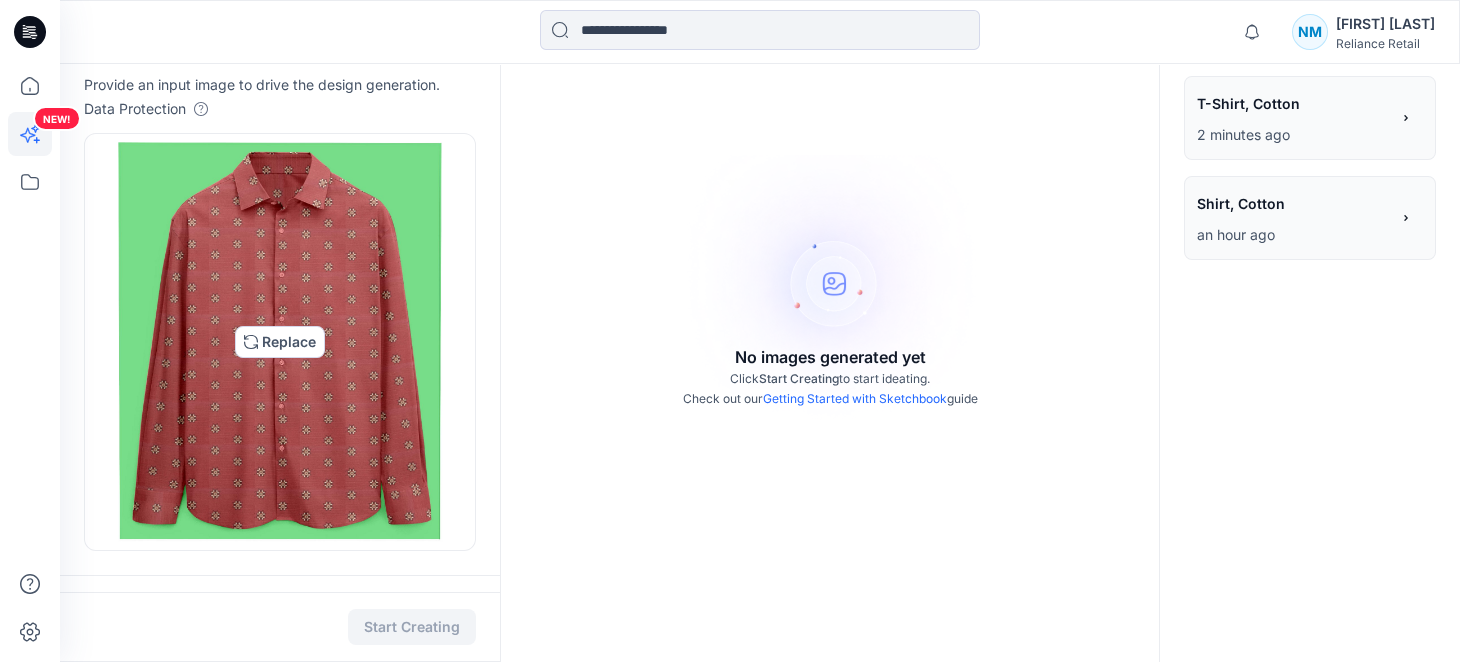 drag, startPoint x: 317, startPoint y: 391, endPoint x: 613, endPoint y: 185, distance: 360.62723 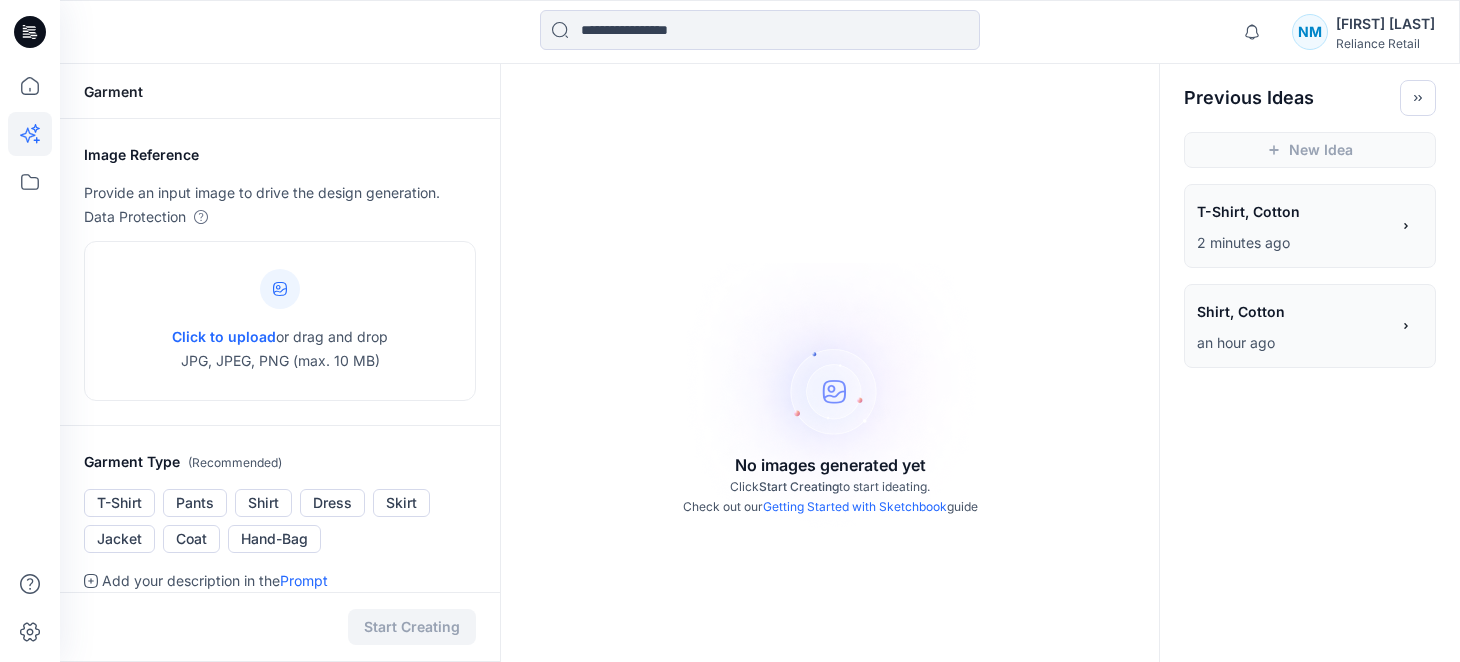 scroll, scrollTop: 0, scrollLeft: 0, axis: both 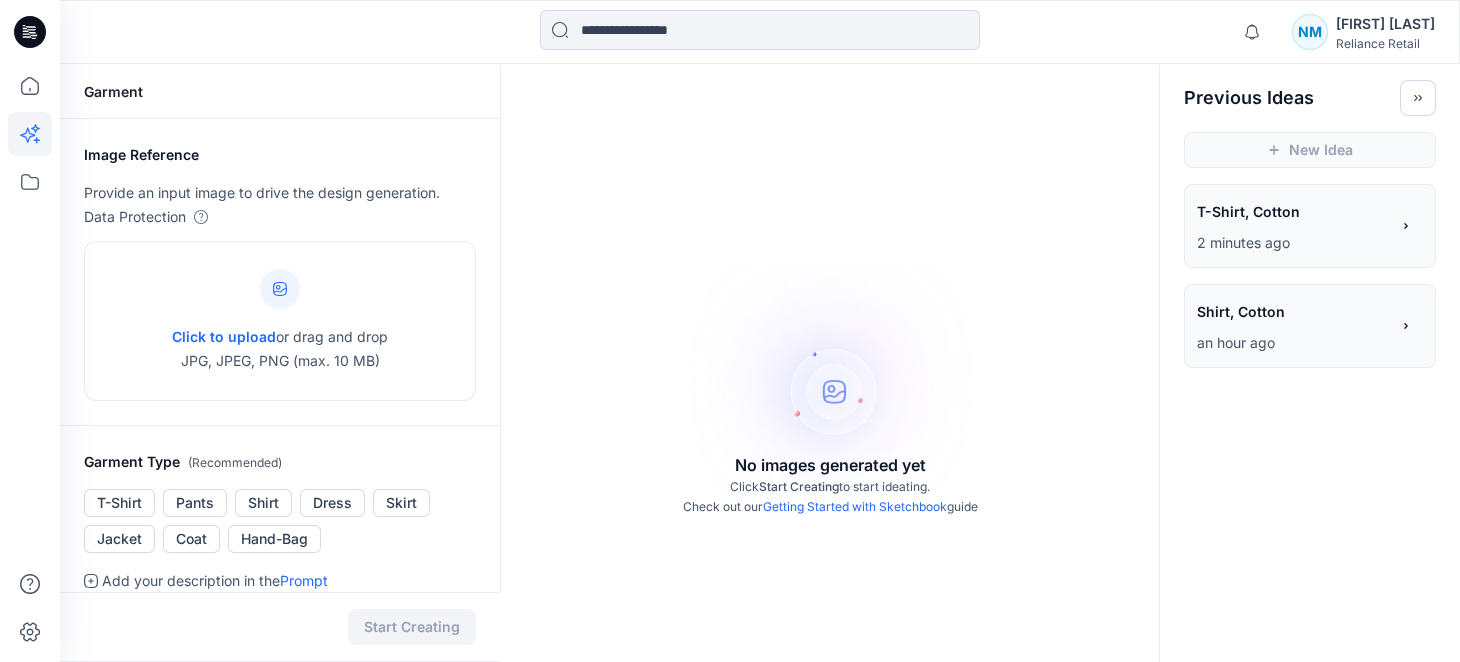 click on "Data Protection" at bounding box center (280, 217) 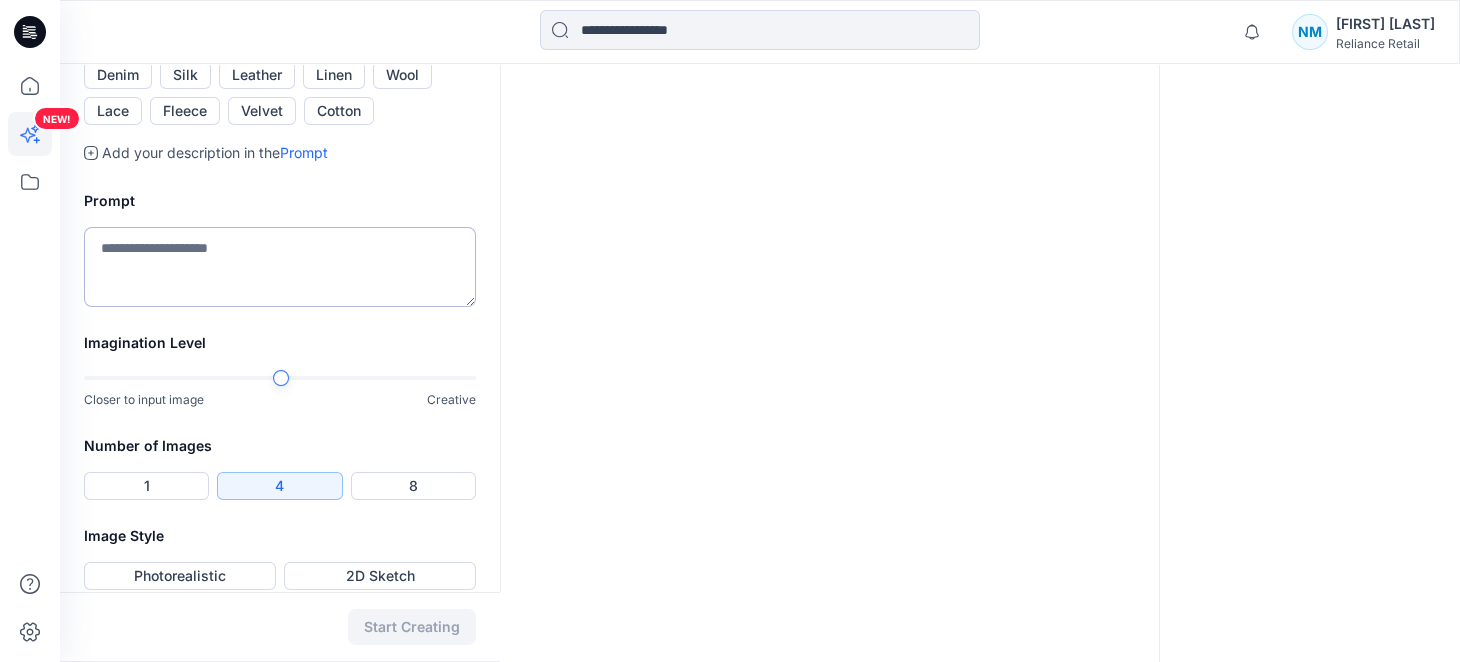 scroll, scrollTop: 615, scrollLeft: 0, axis: vertical 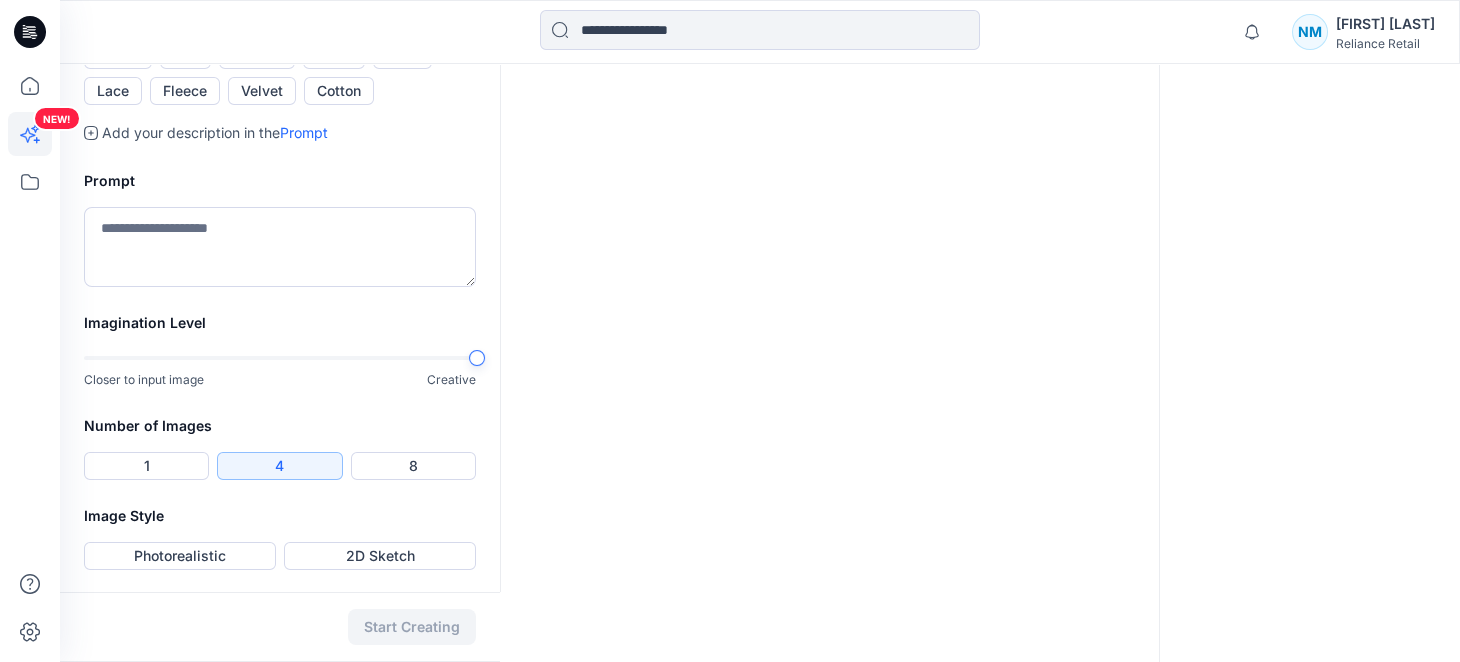 click at bounding box center [280, 358] 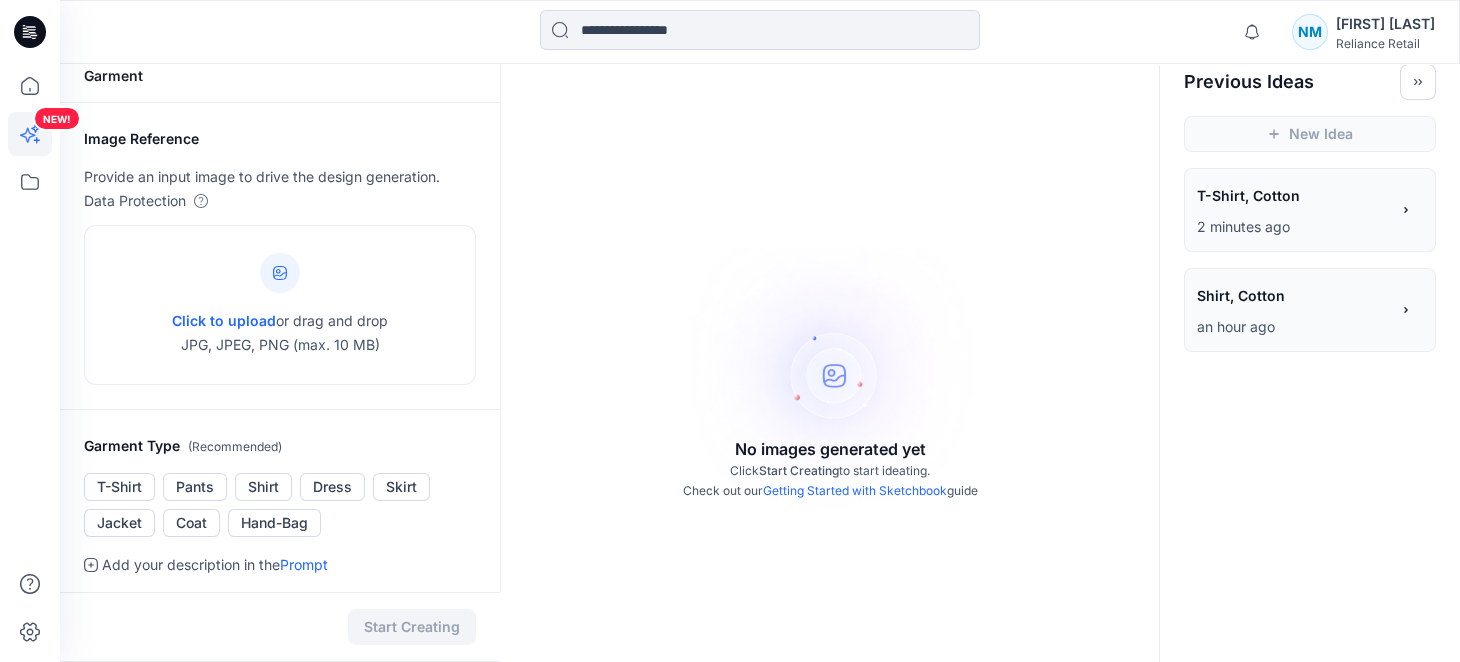 scroll, scrollTop: 0, scrollLeft: 0, axis: both 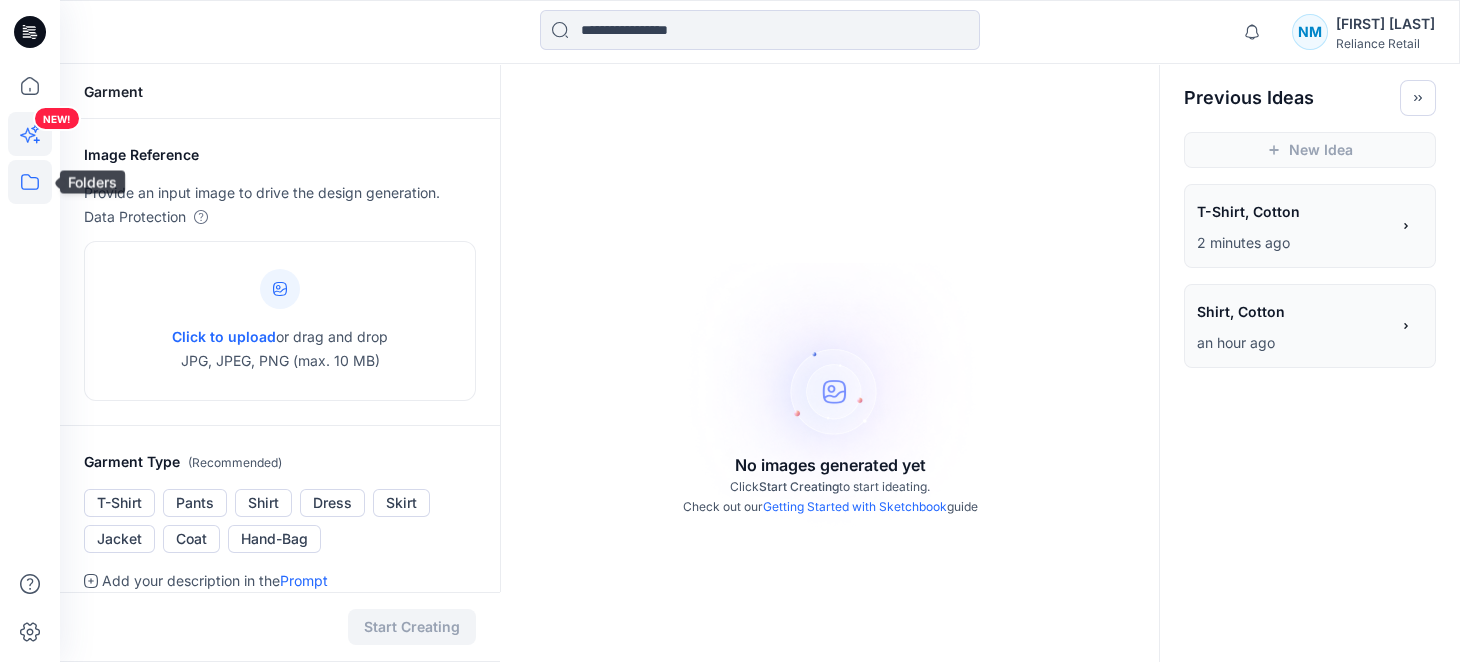 click 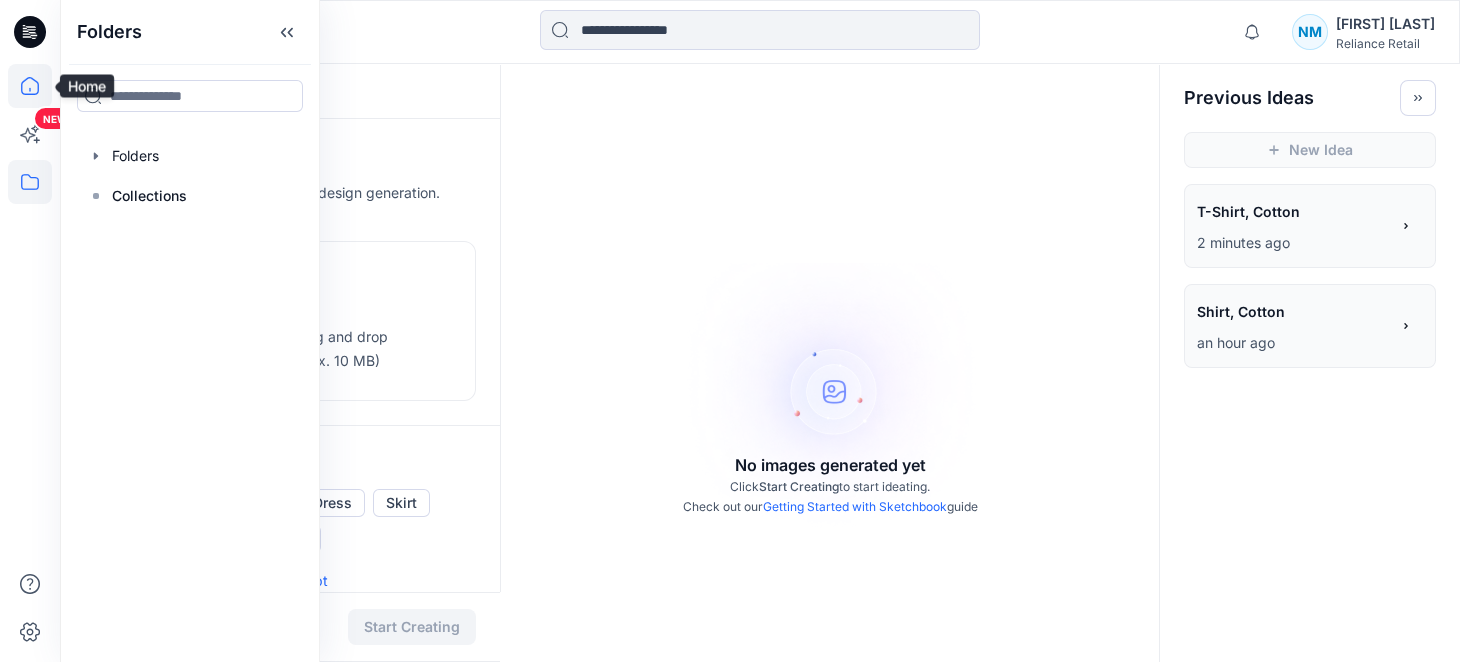 click 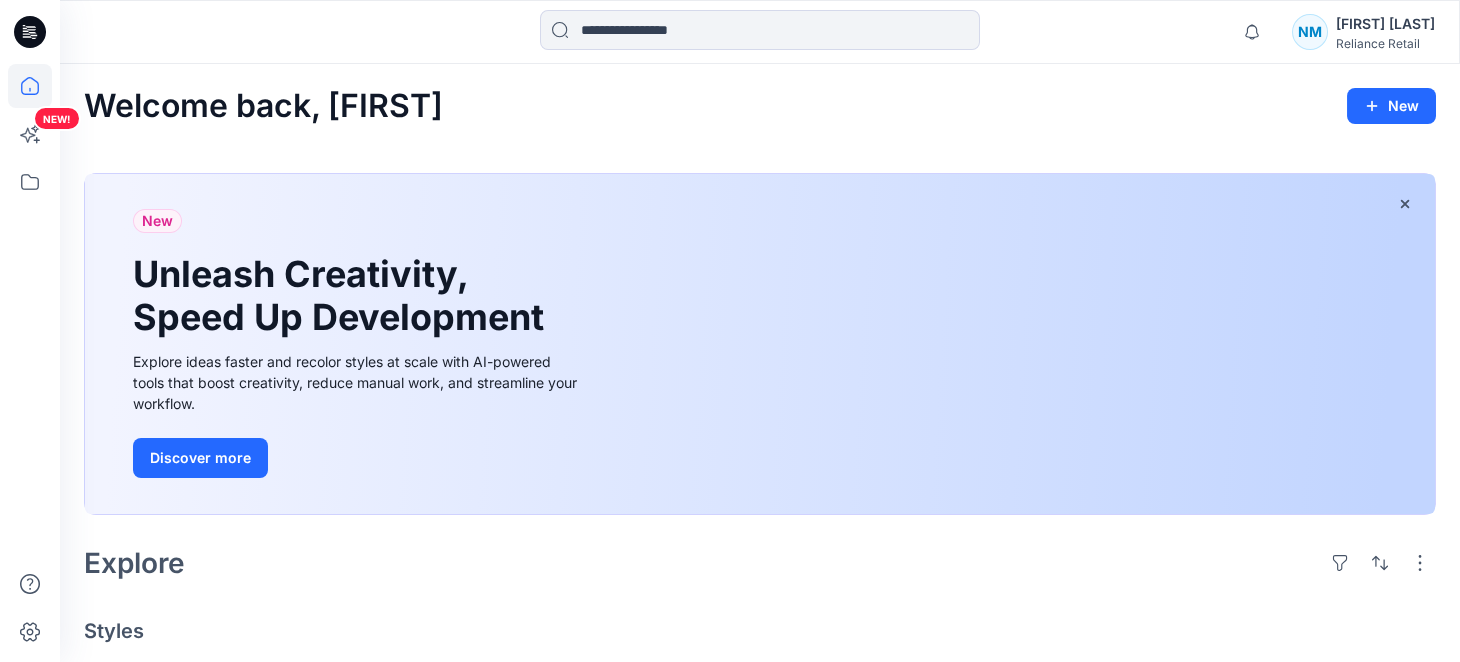 scroll, scrollTop: 400, scrollLeft: 0, axis: vertical 